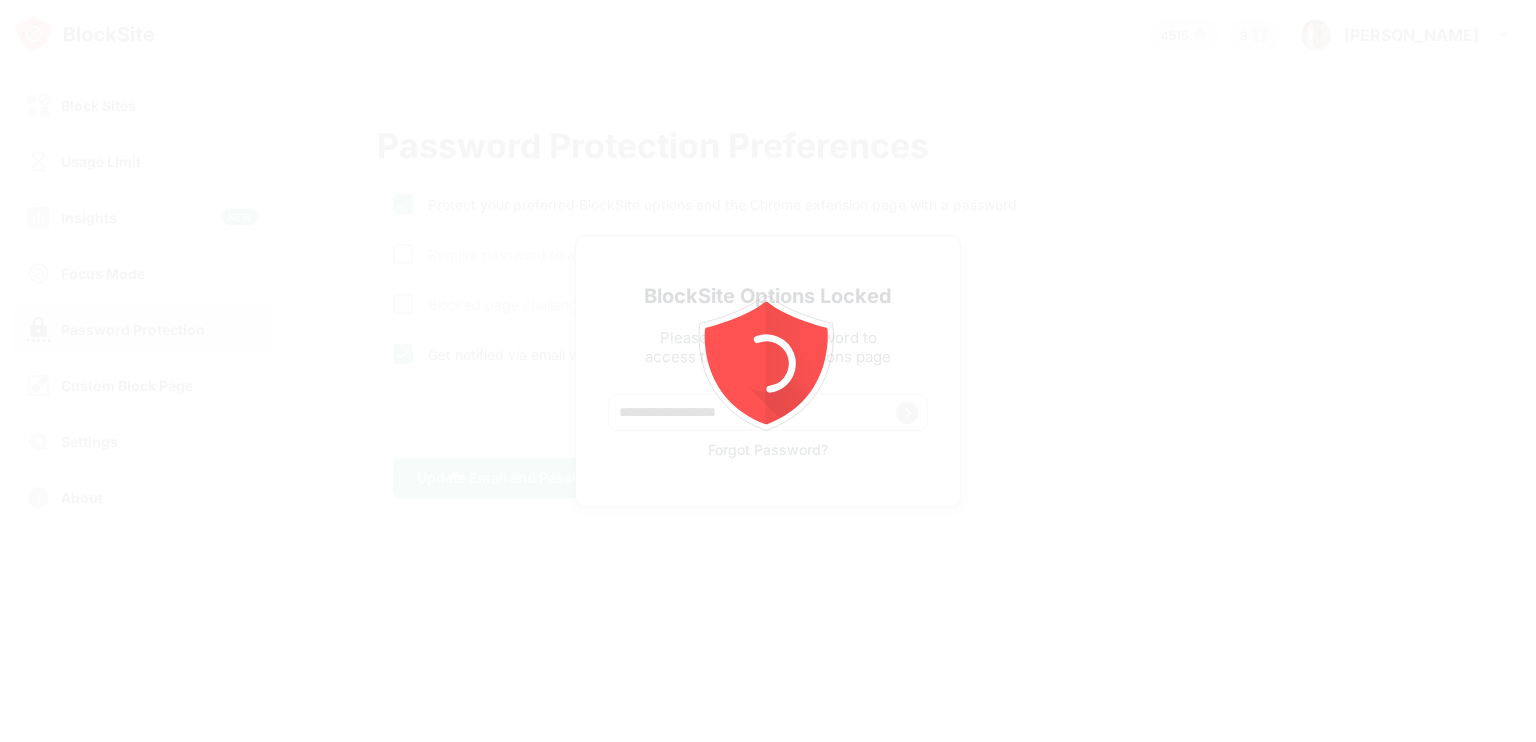 scroll, scrollTop: 0, scrollLeft: 0, axis: both 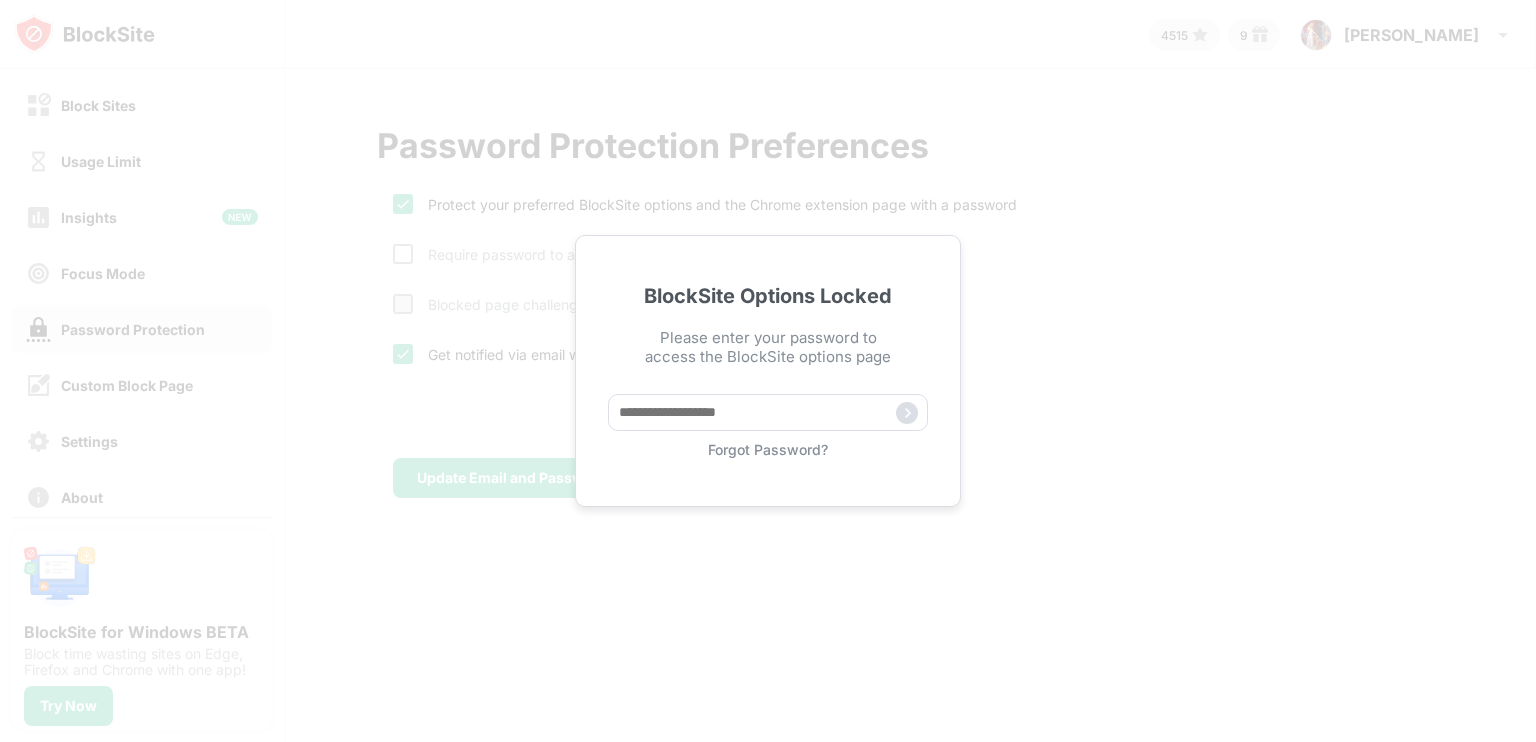 click on "Forgot Password?" at bounding box center [768, 449] 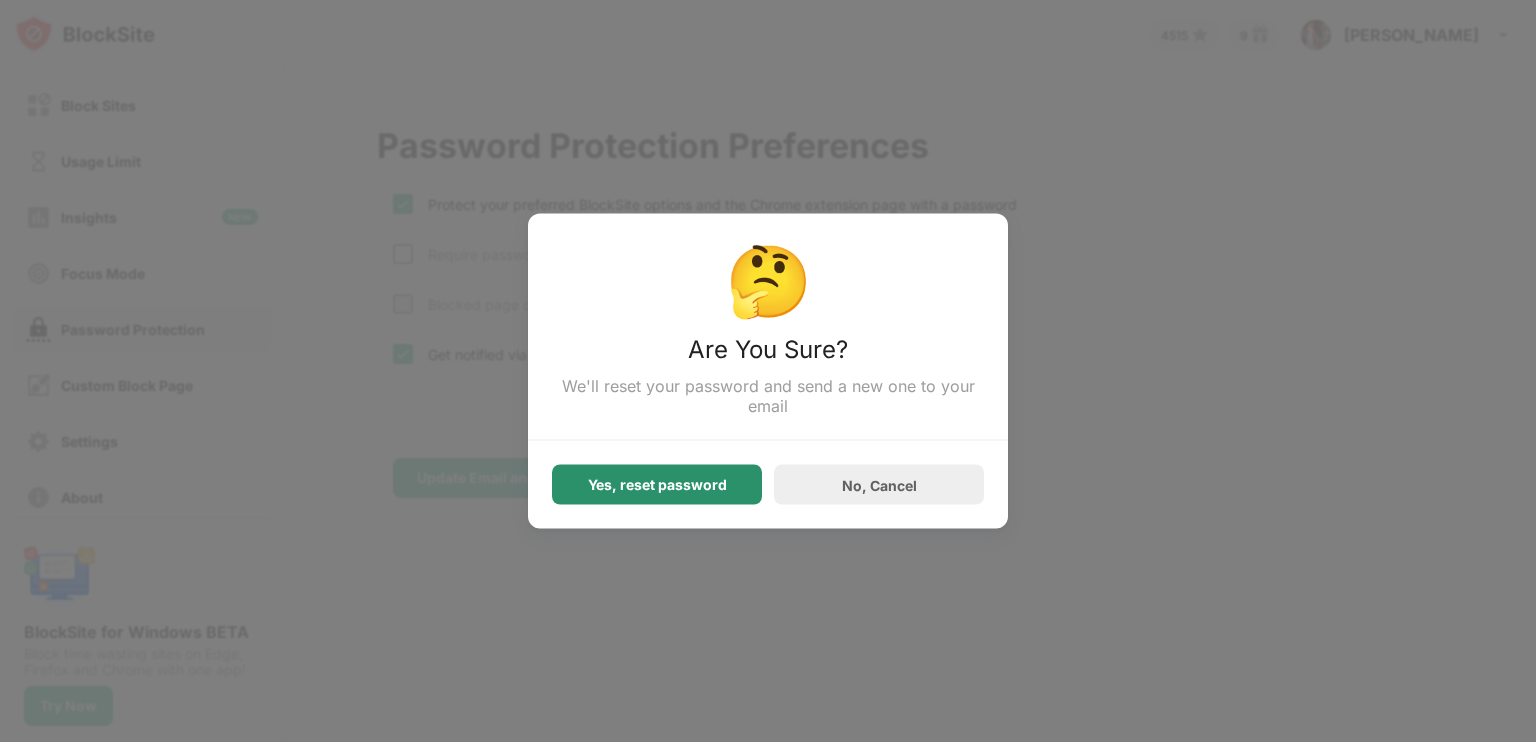 click on "Yes, reset password" at bounding box center [657, 485] 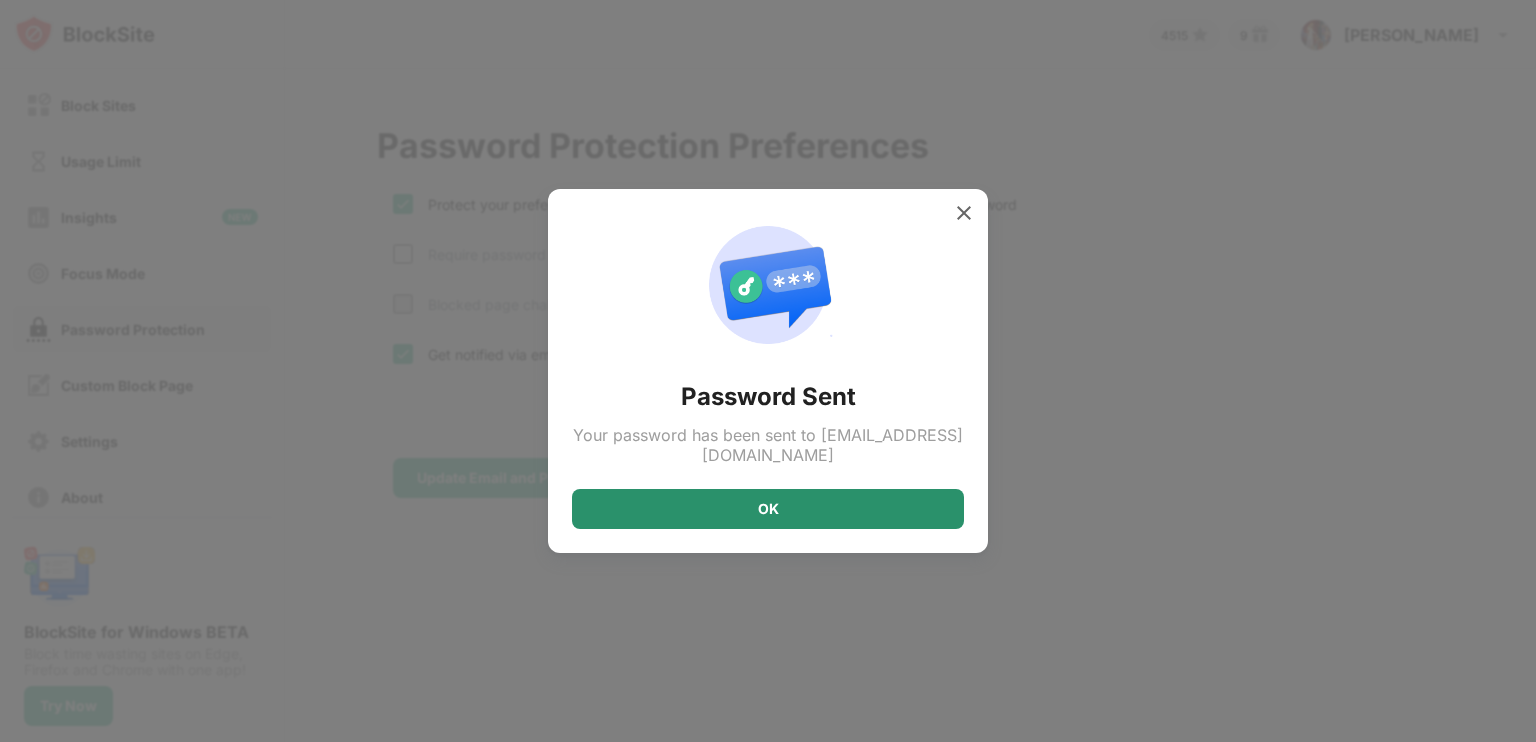 click on "OK" at bounding box center (768, 509) 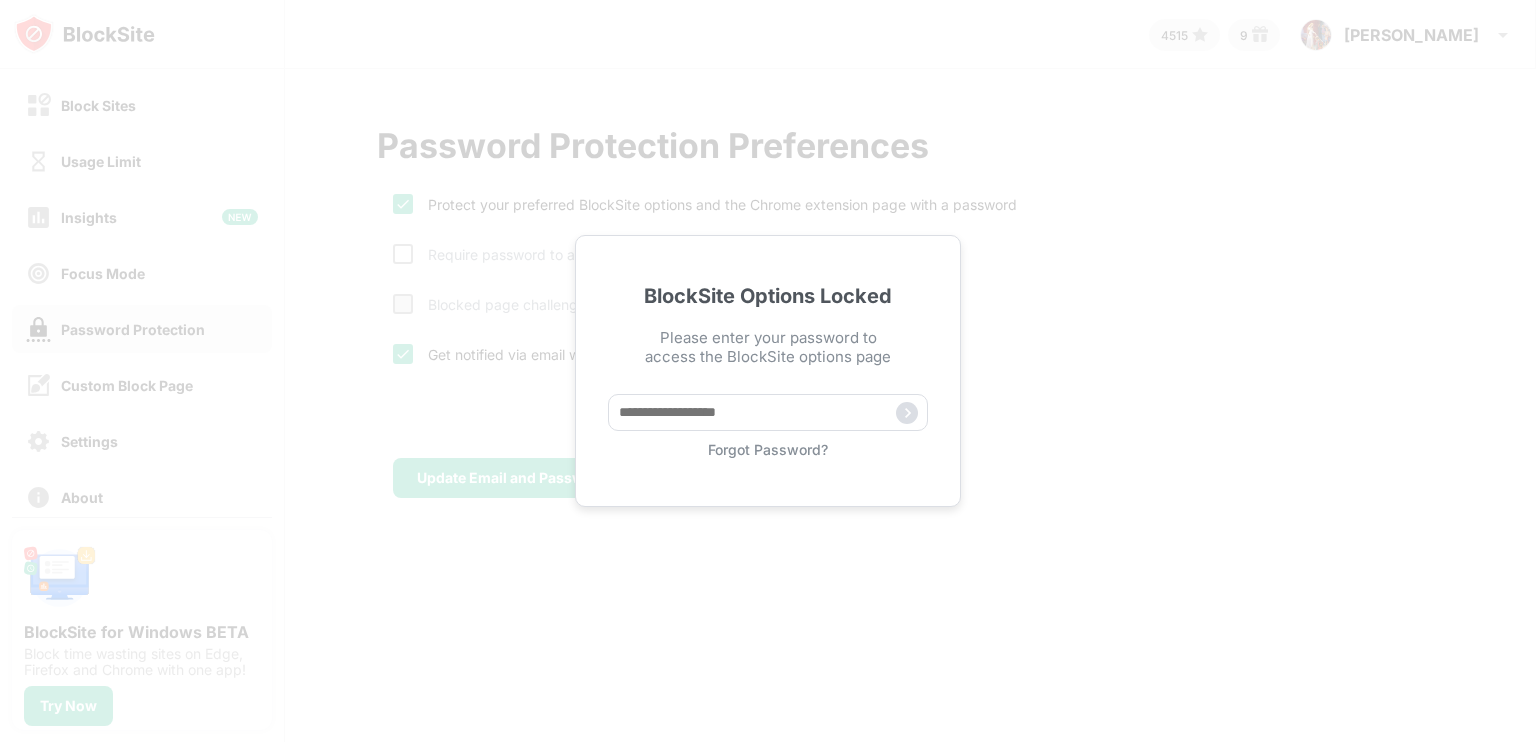 click on "Forgot Password?" at bounding box center (768, 449) 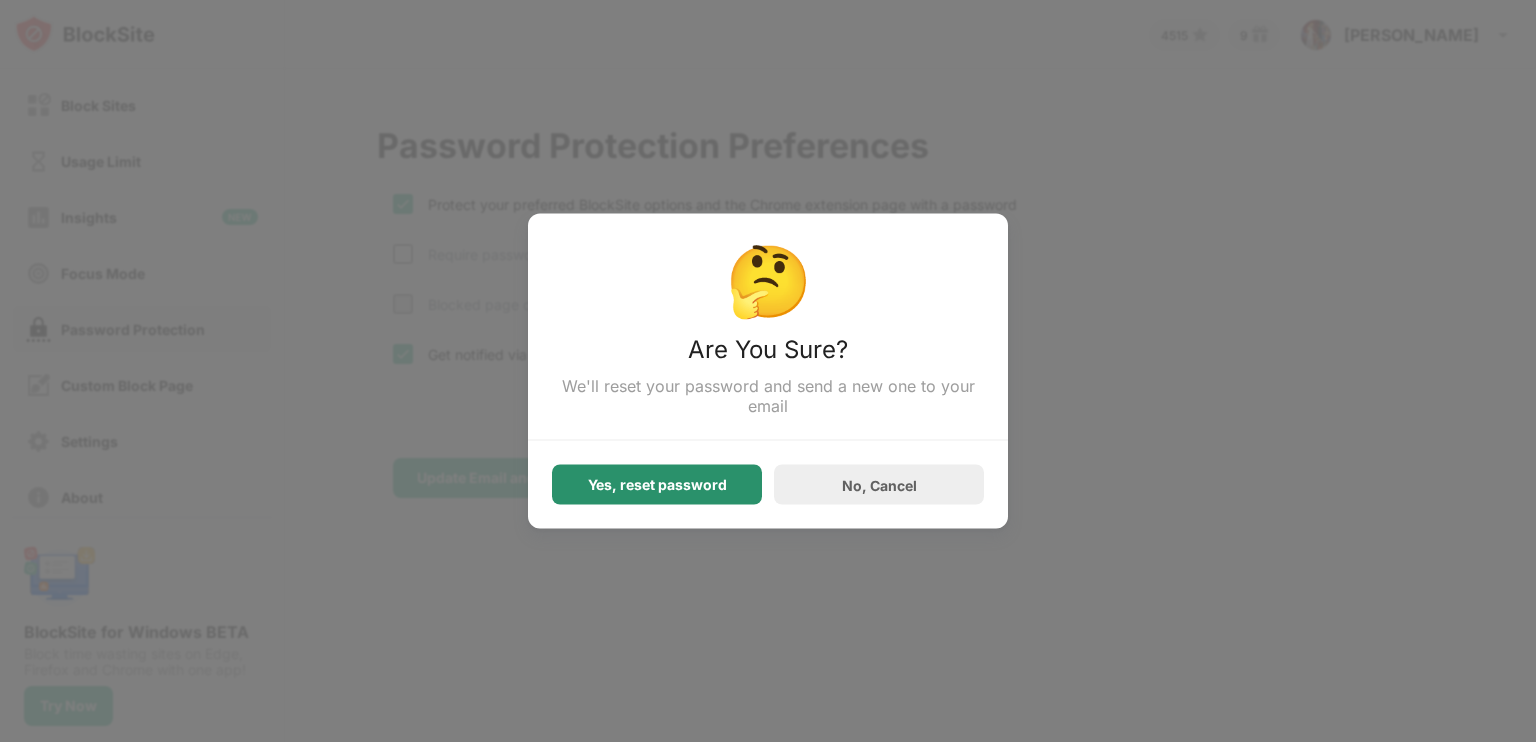 click on "Yes, reset password" at bounding box center (657, 485) 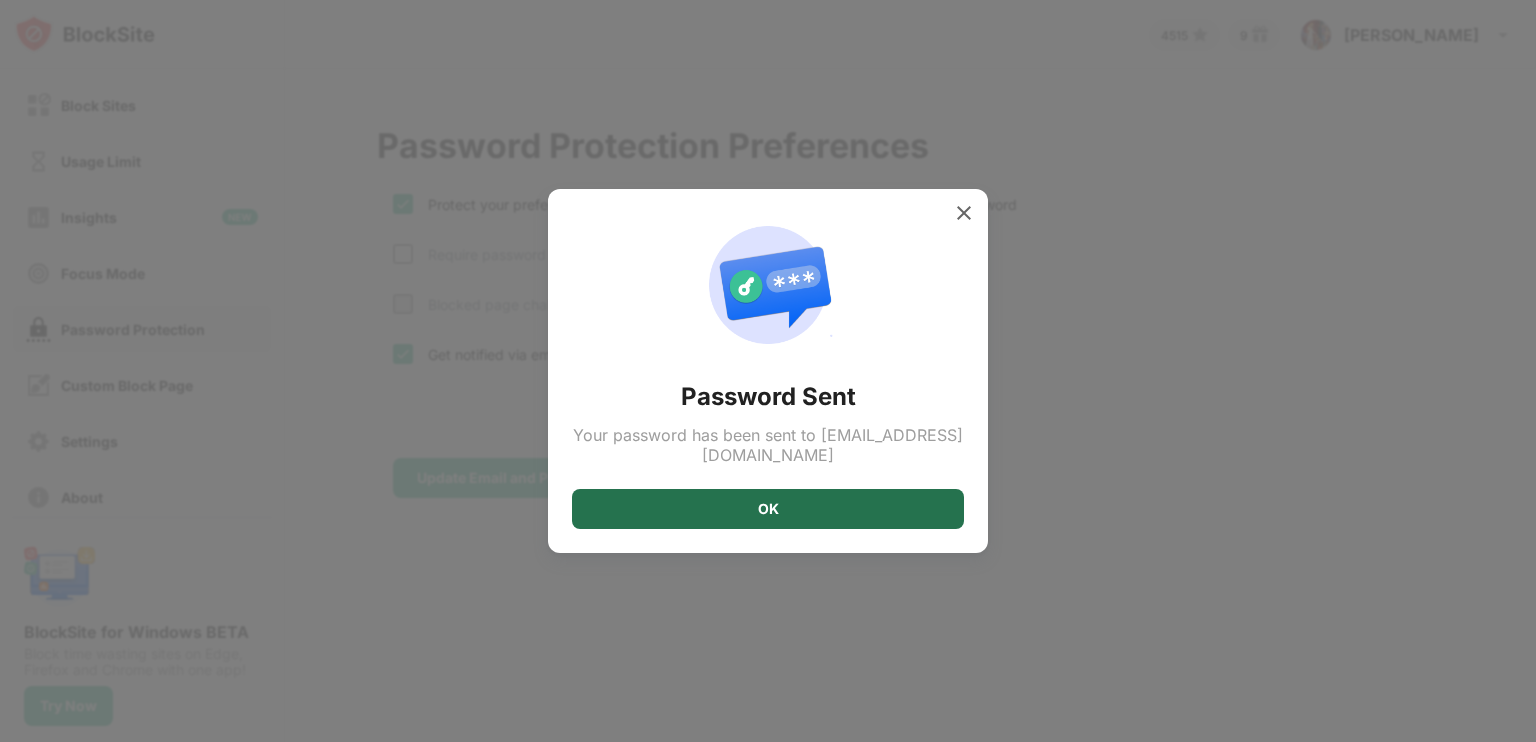 click on "OK" at bounding box center [768, 509] 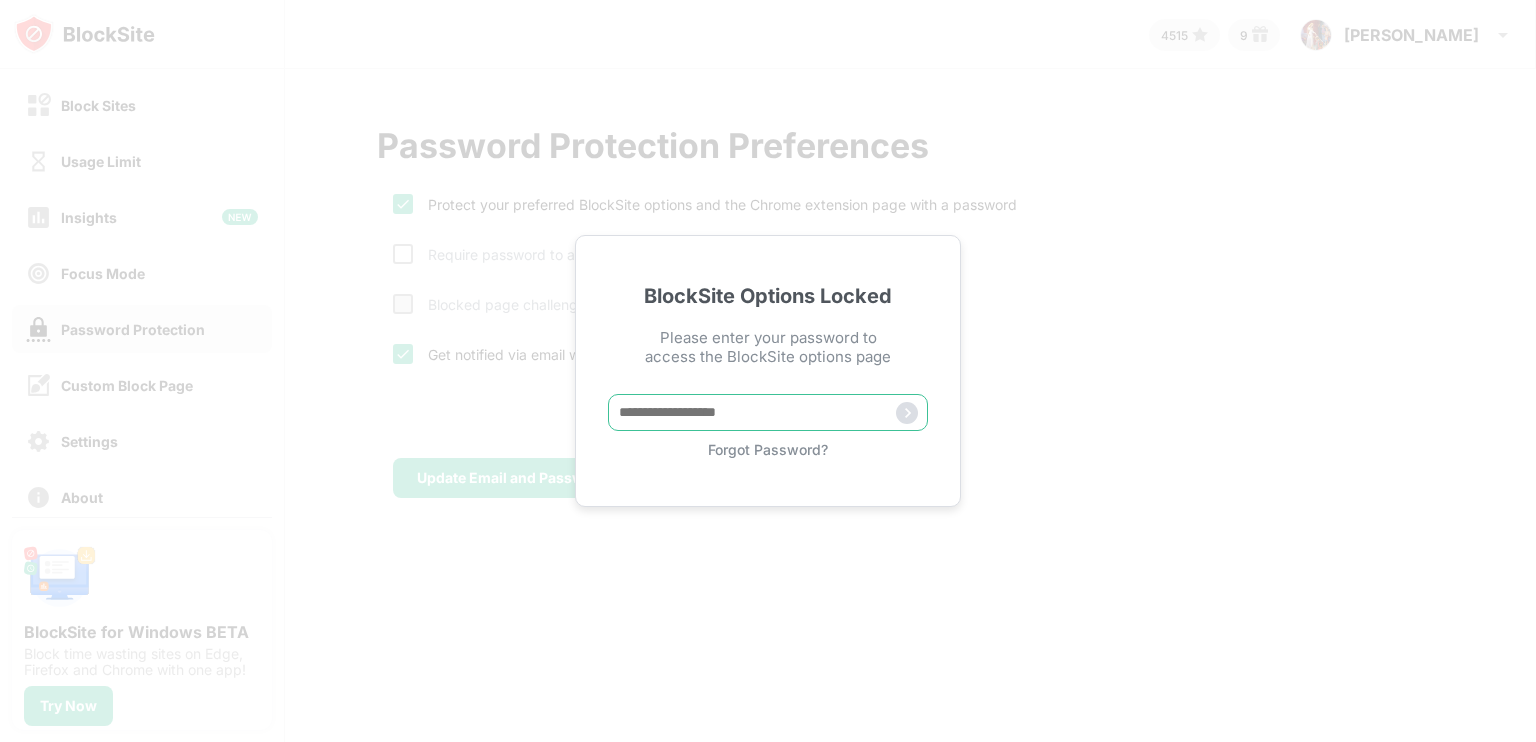click at bounding box center [768, 412] 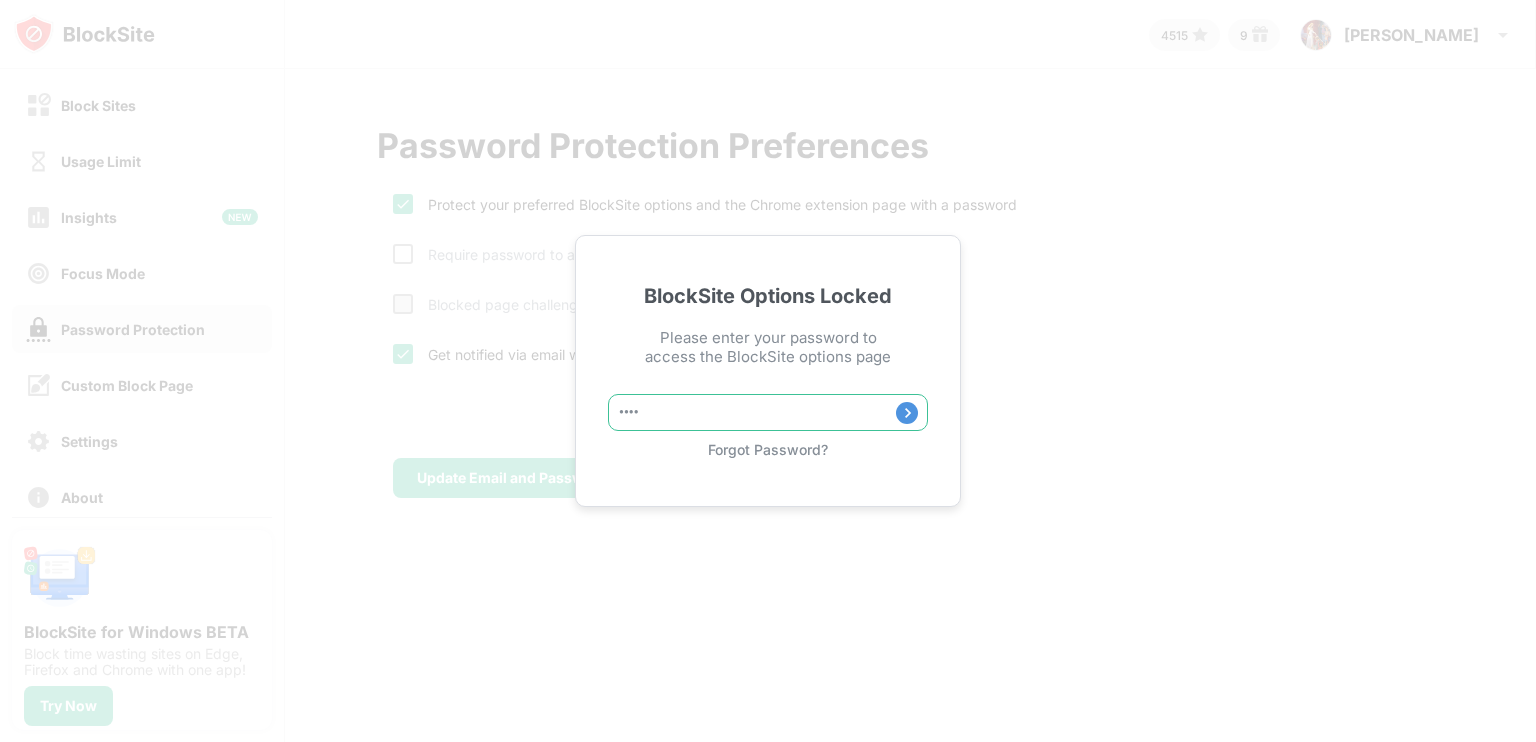 type on "*****" 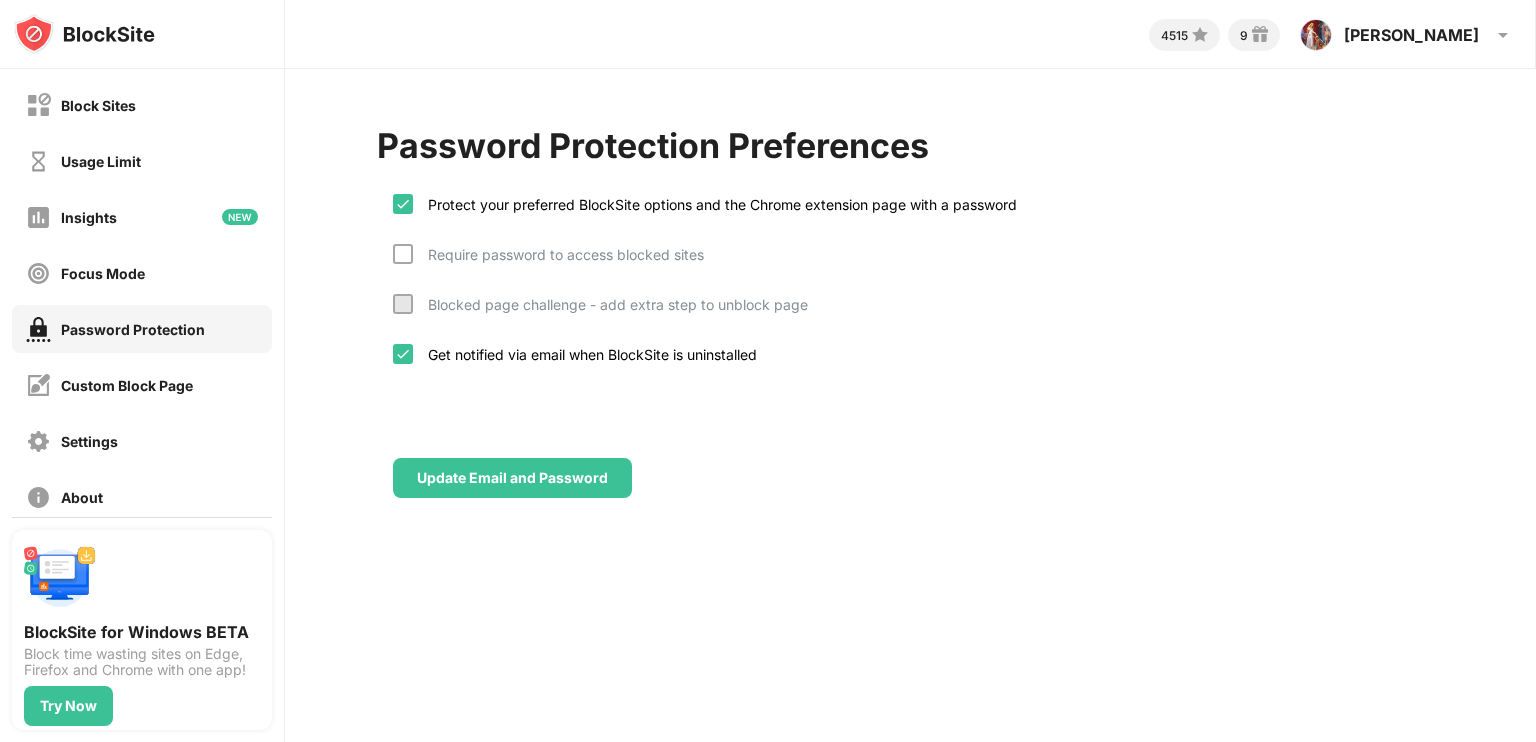 scroll, scrollTop: 136, scrollLeft: 0, axis: vertical 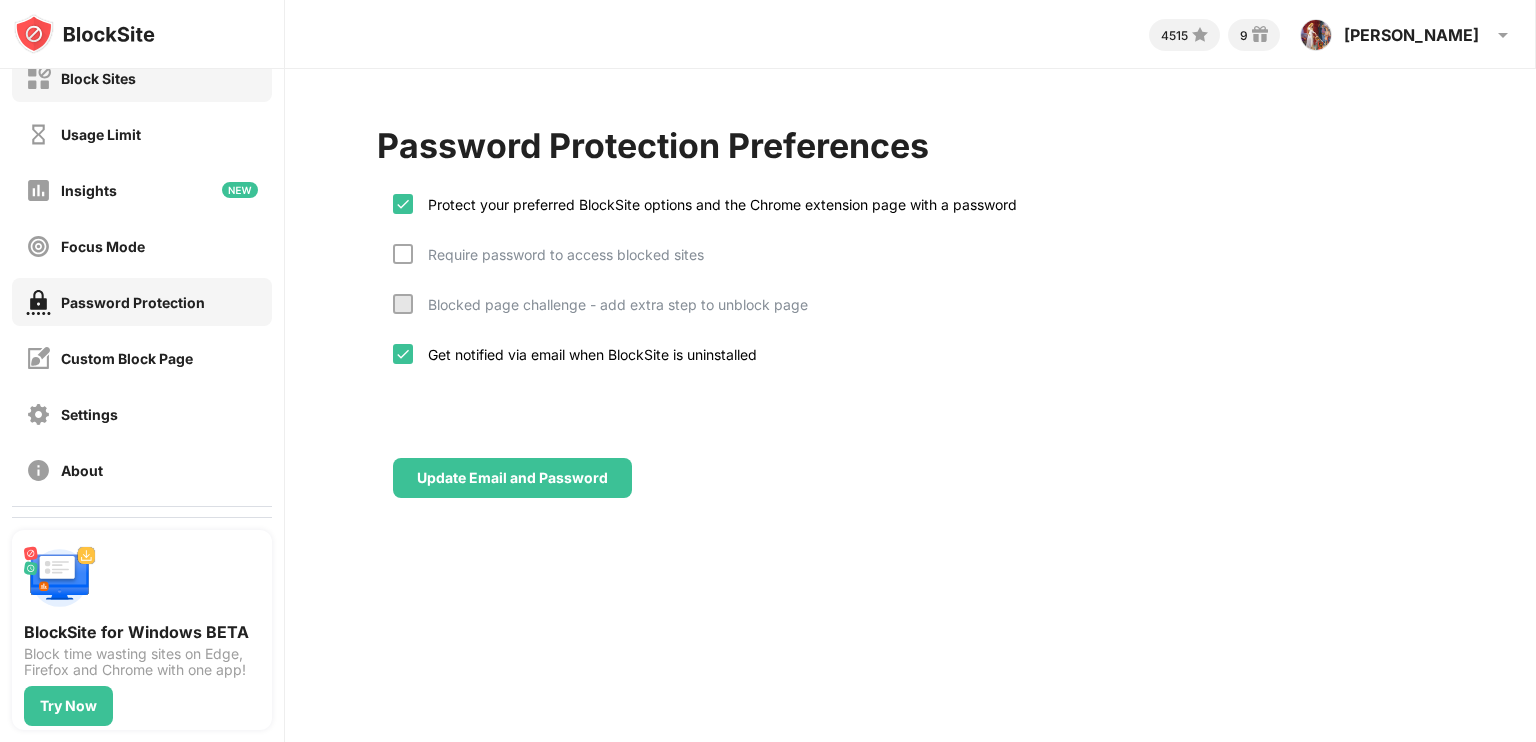 click on "Block Sites" at bounding box center [142, 78] 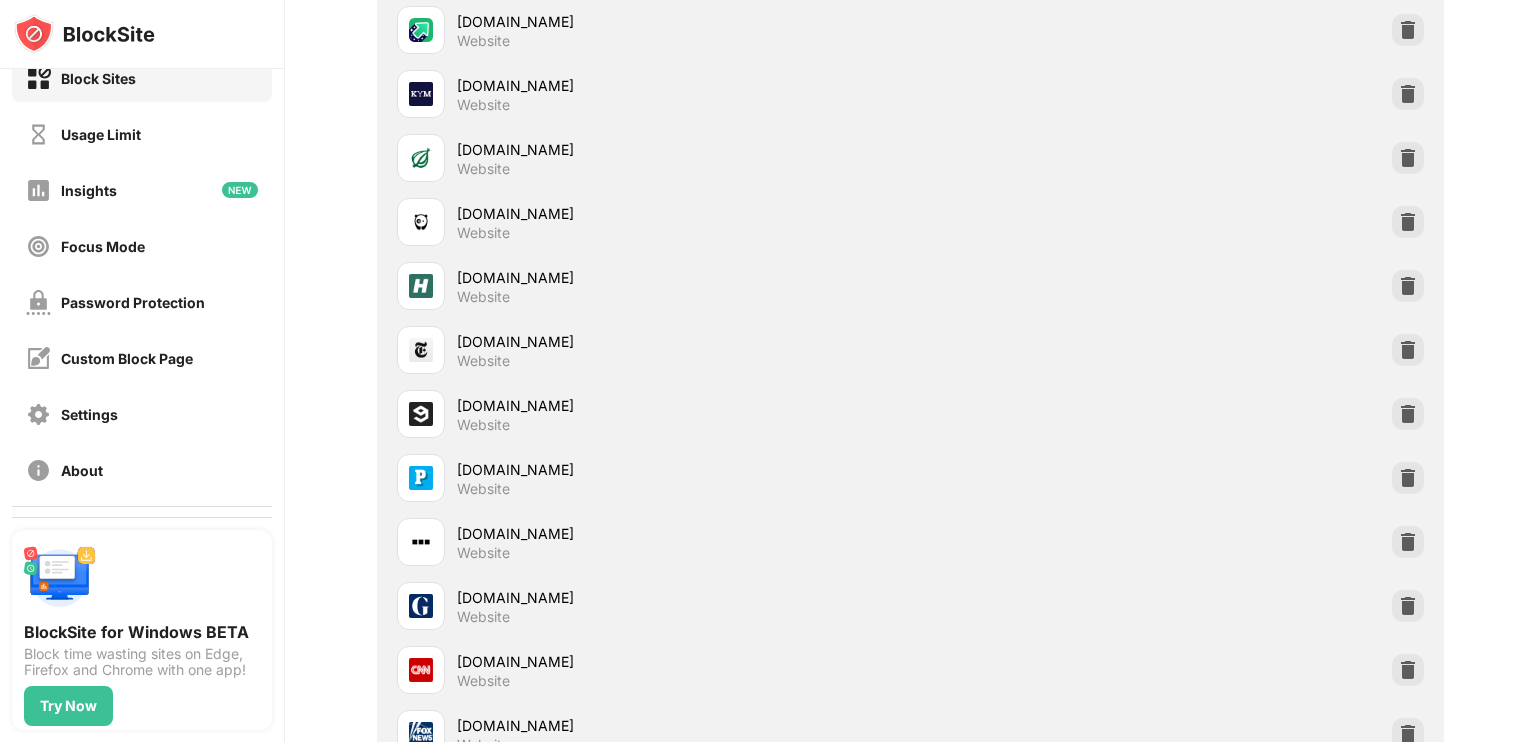 scroll, scrollTop: 0, scrollLeft: 0, axis: both 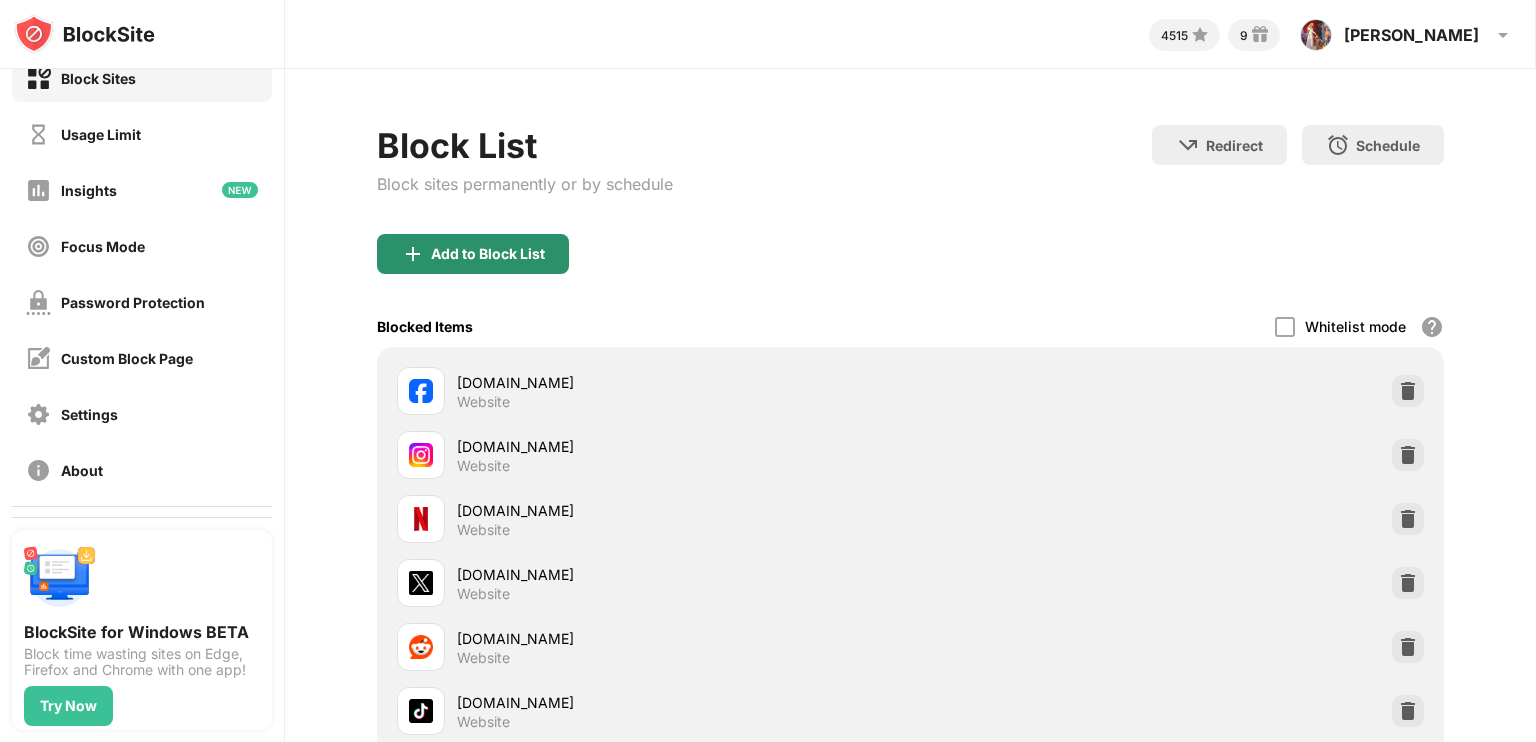 click on "Add to Block List" at bounding box center [473, 254] 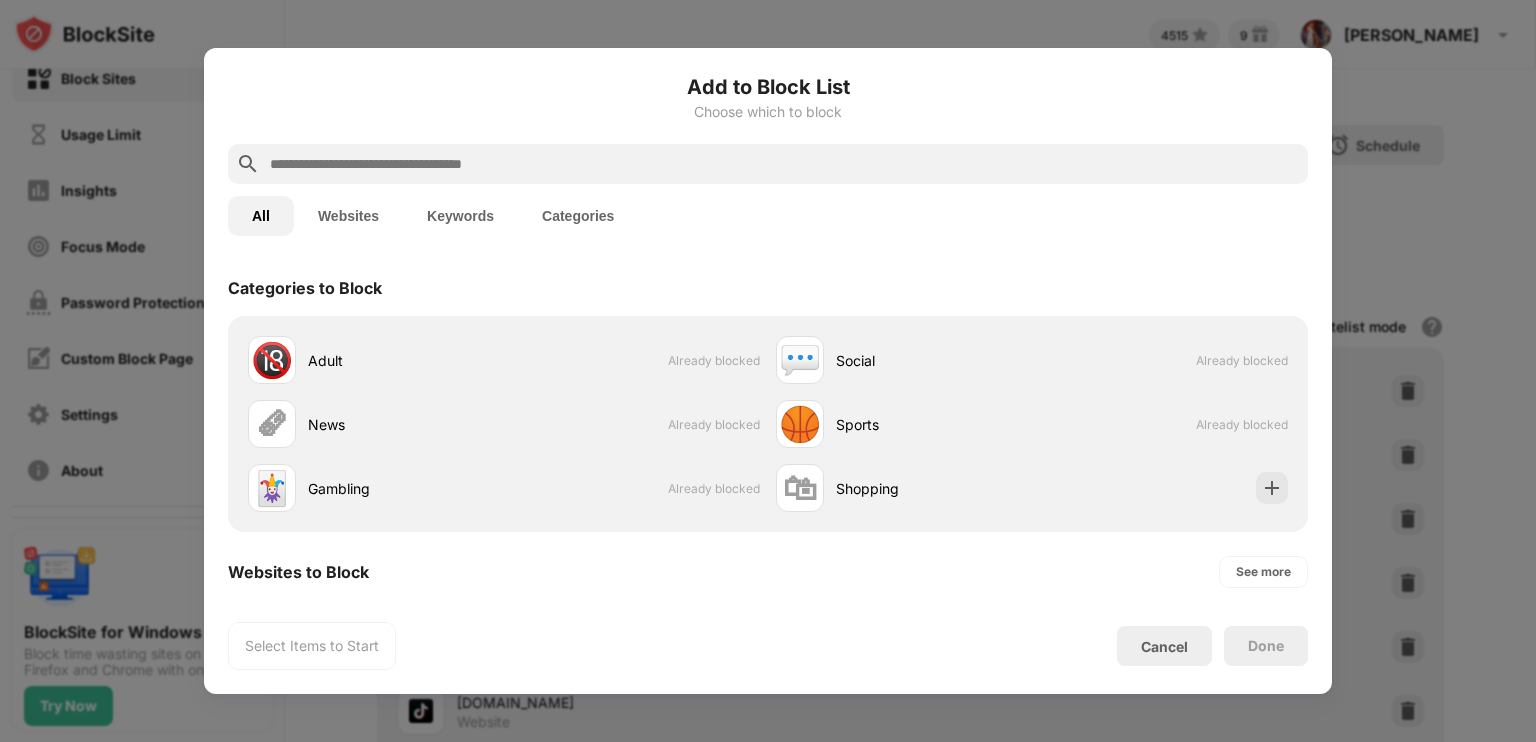 click on "Categories" at bounding box center [578, 216] 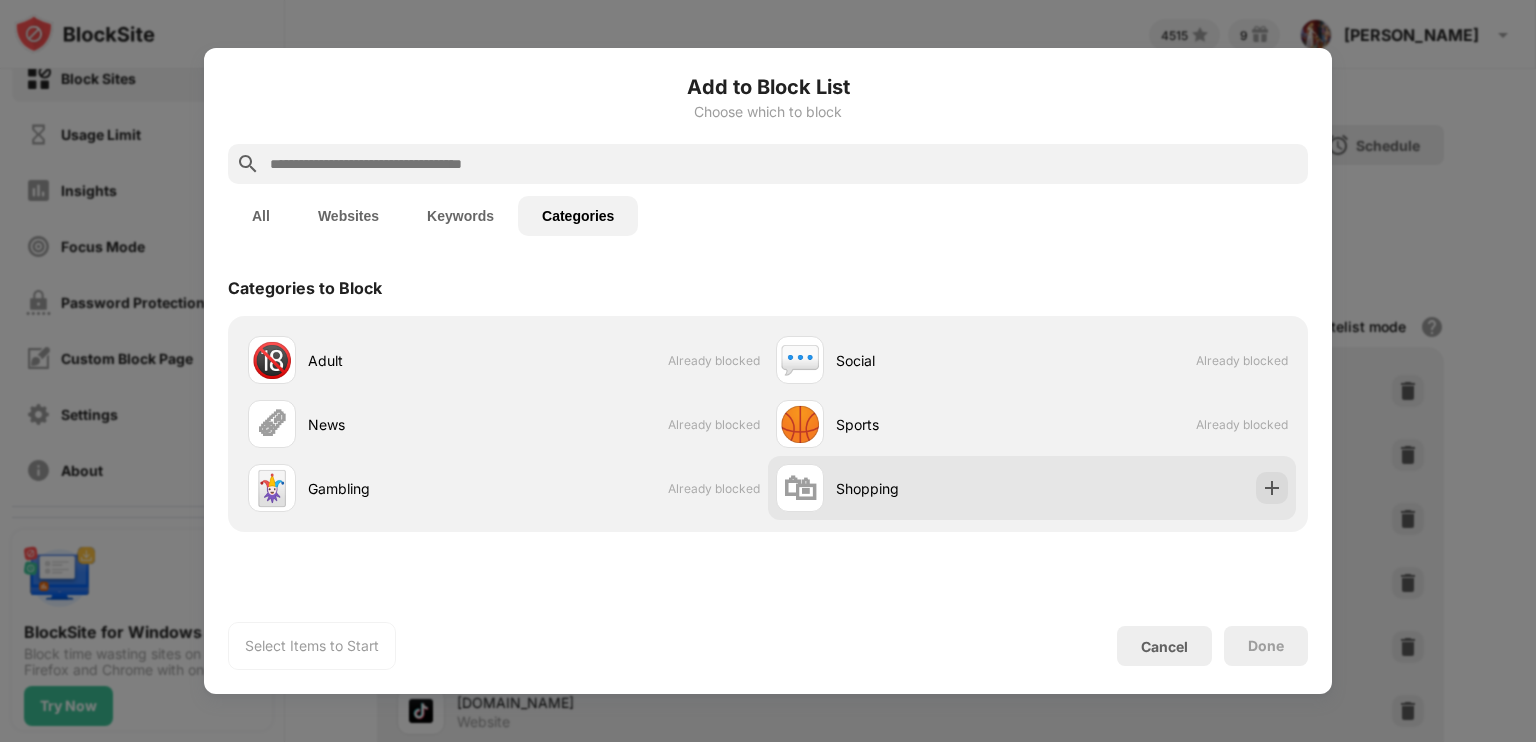 click on "🛍 Shopping" at bounding box center (904, 488) 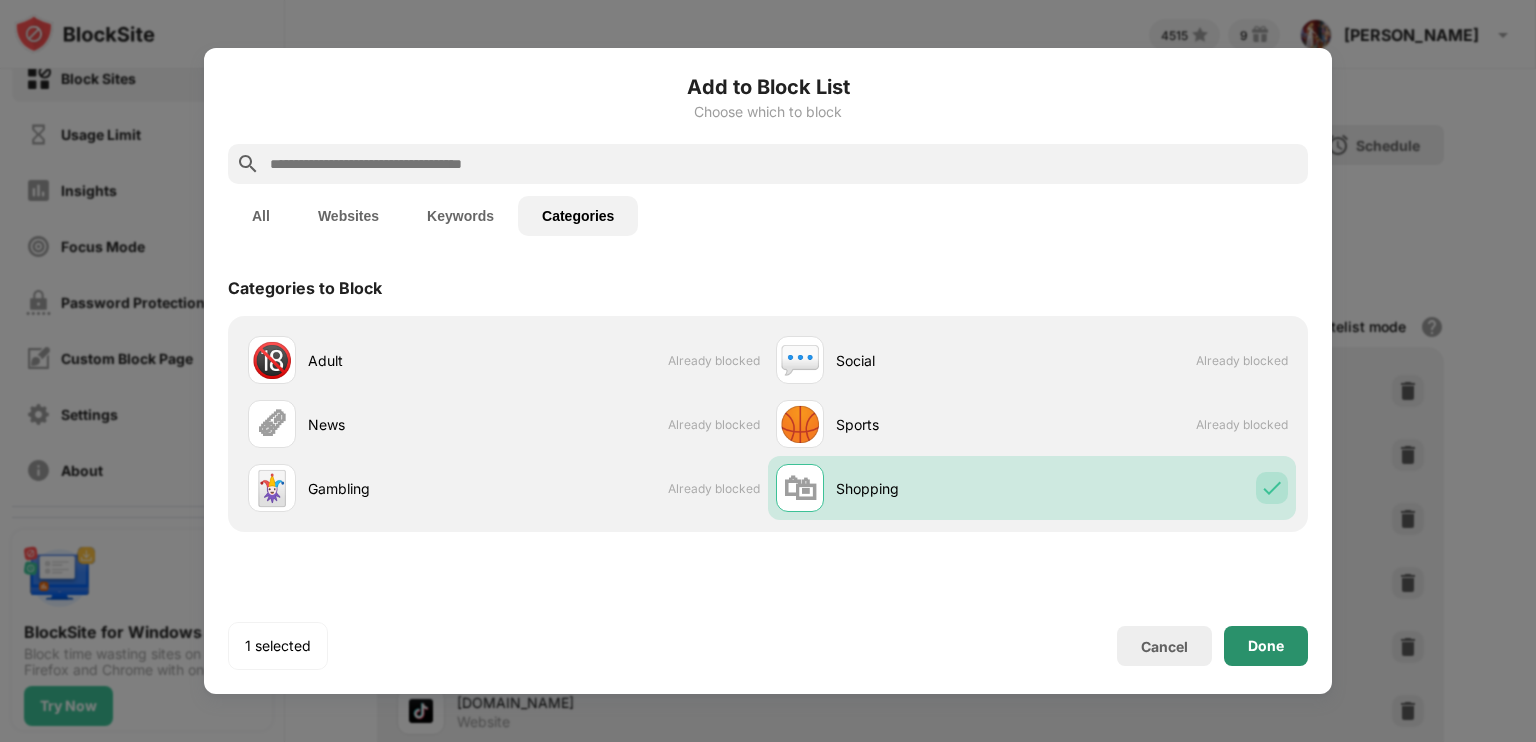 click on "Done" at bounding box center [1266, 646] 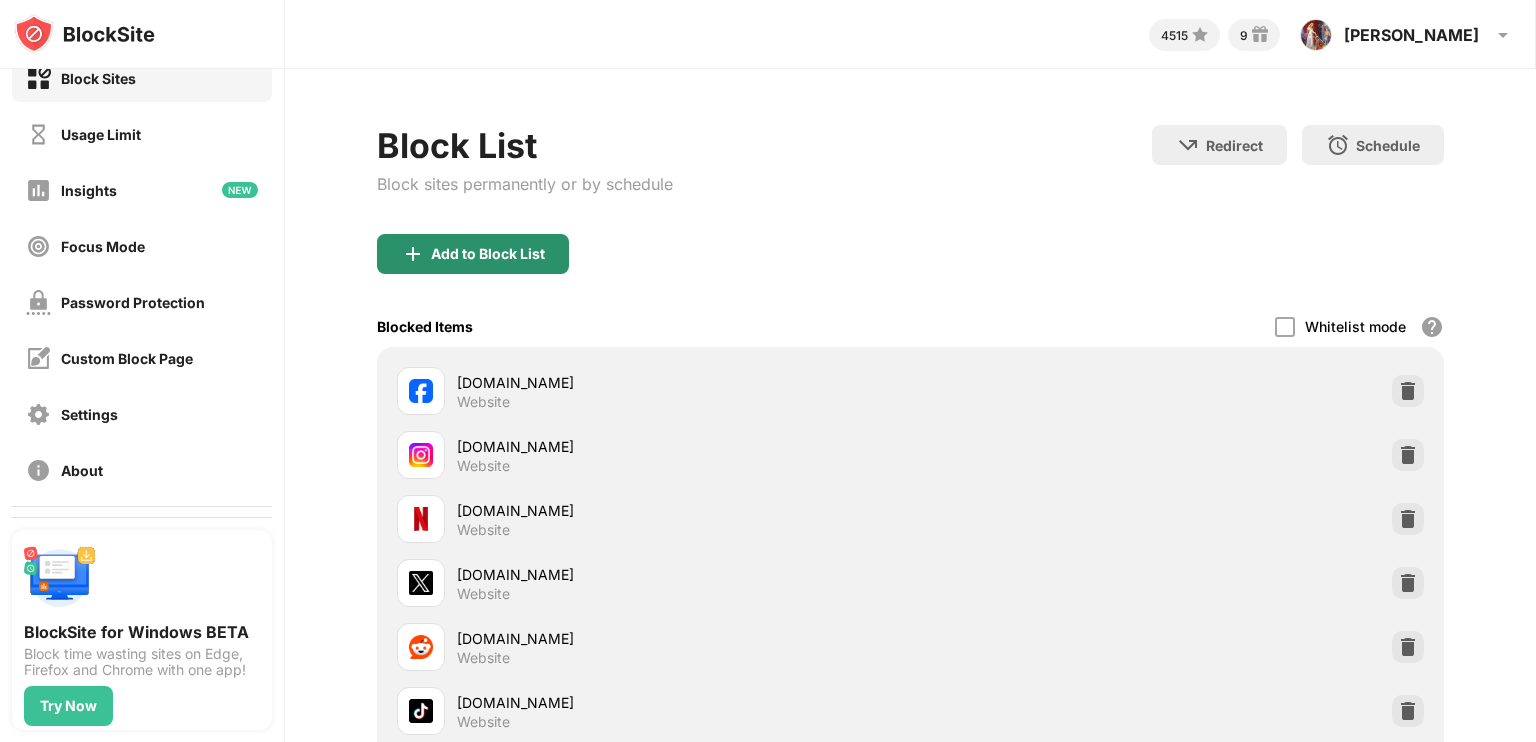 click on "Add to Block List" at bounding box center (488, 254) 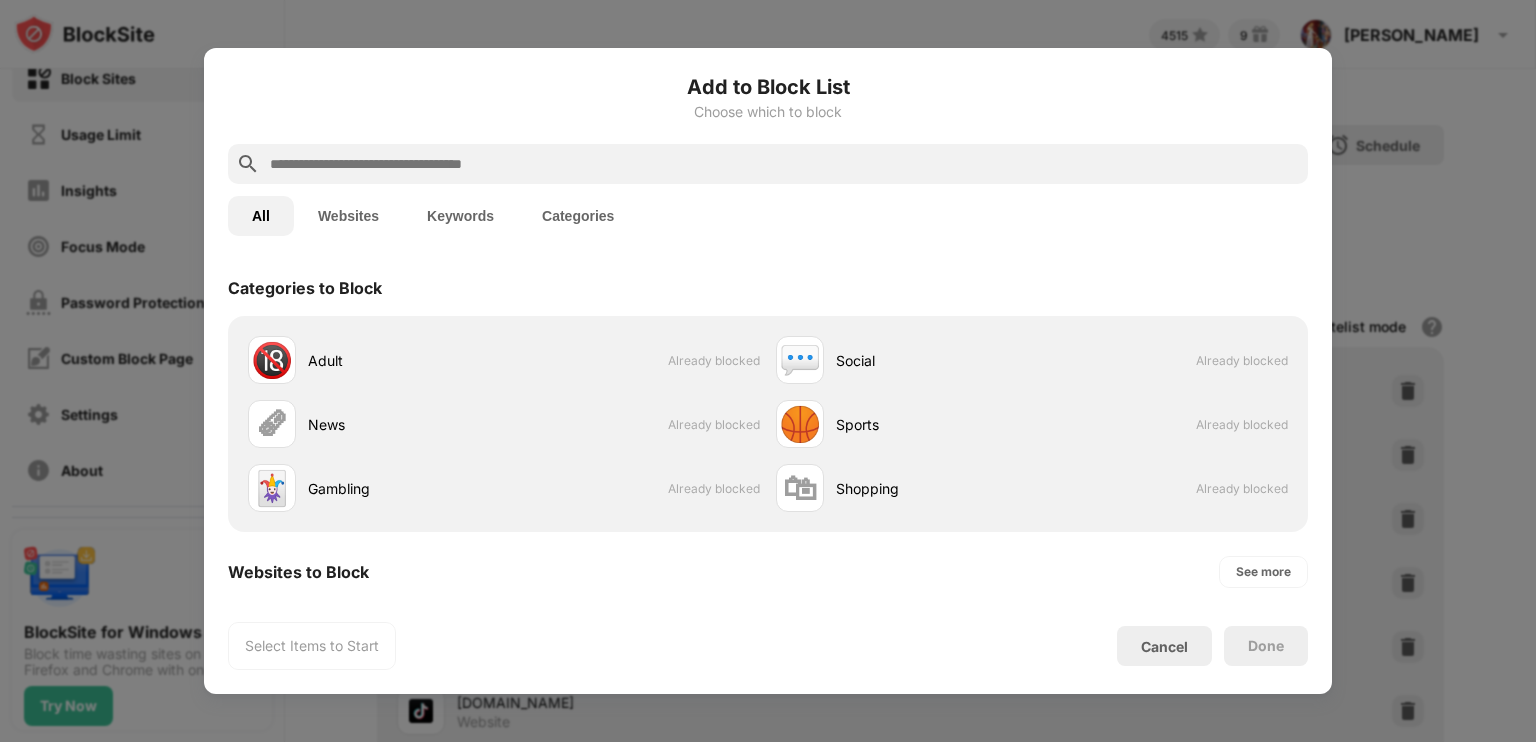 click on "Websites" at bounding box center (348, 216) 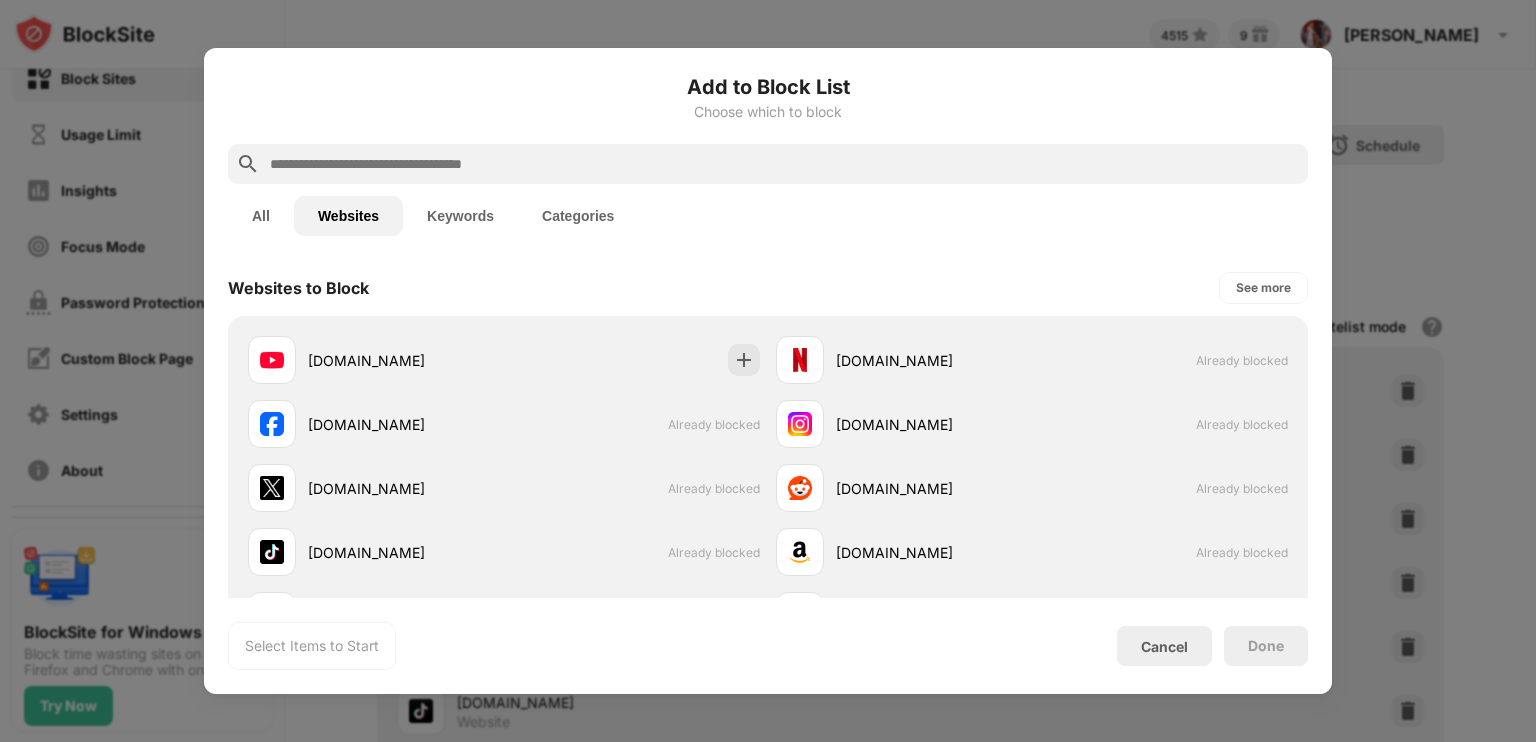 click on "Keywords" at bounding box center [460, 216] 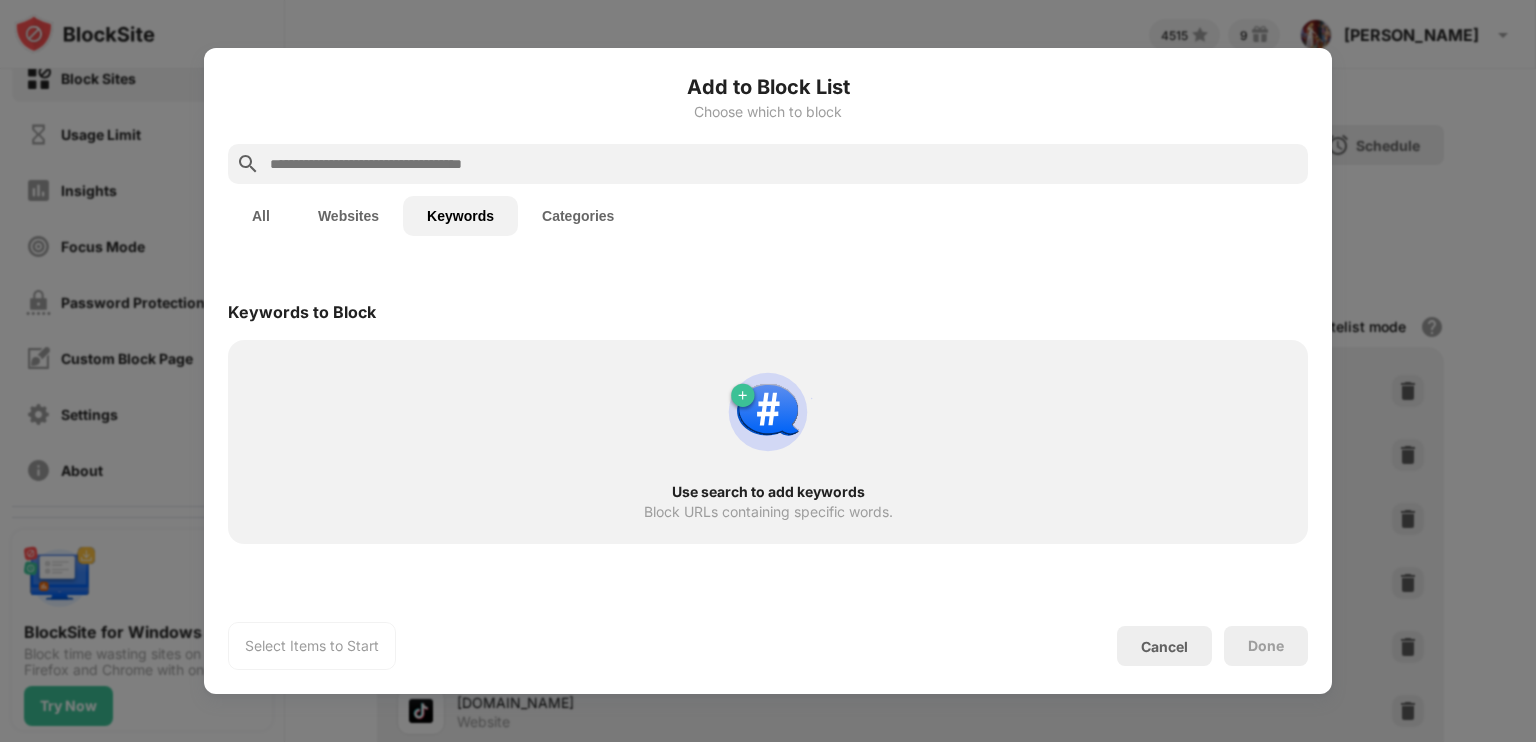 click on "Websites" at bounding box center [348, 216] 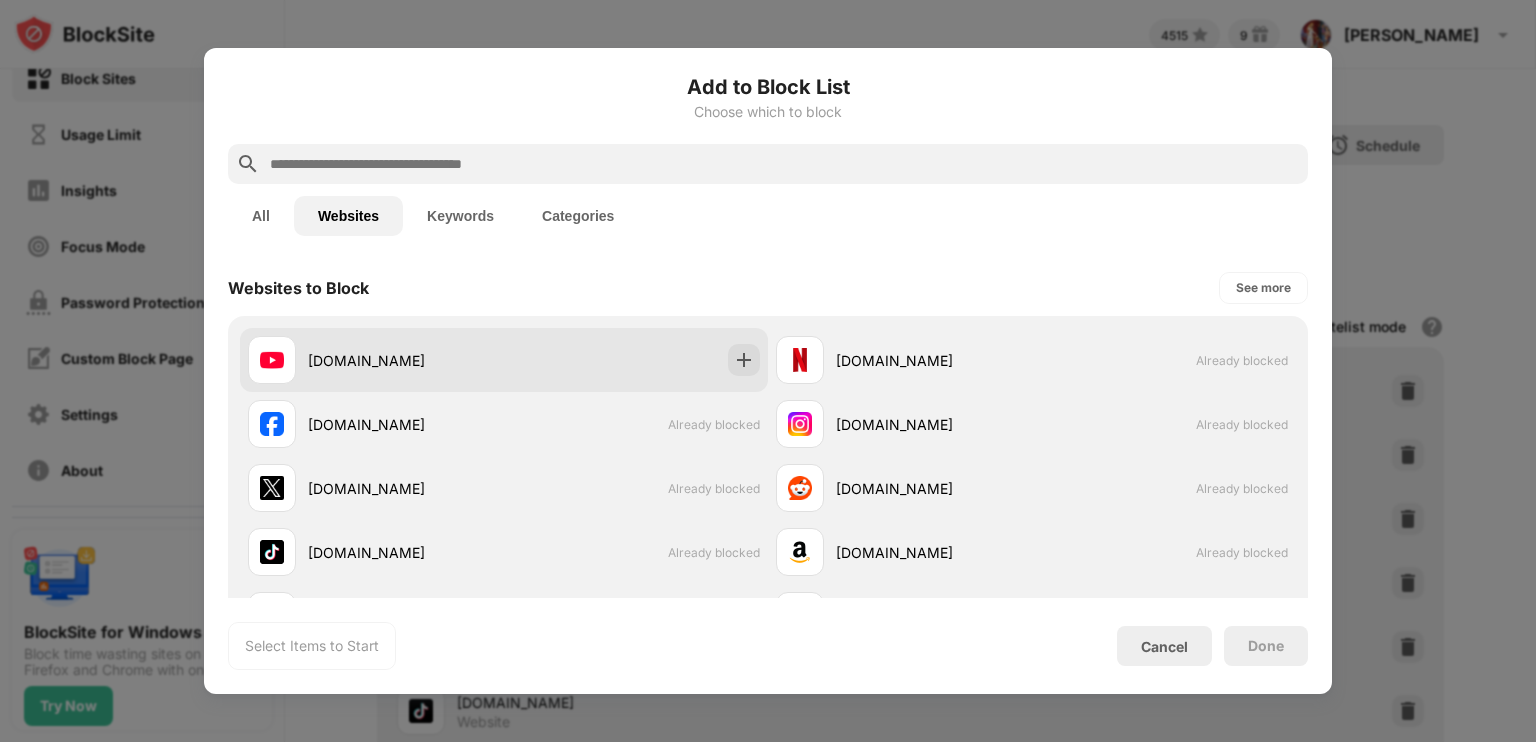 click on "youtube.com" at bounding box center [504, 360] 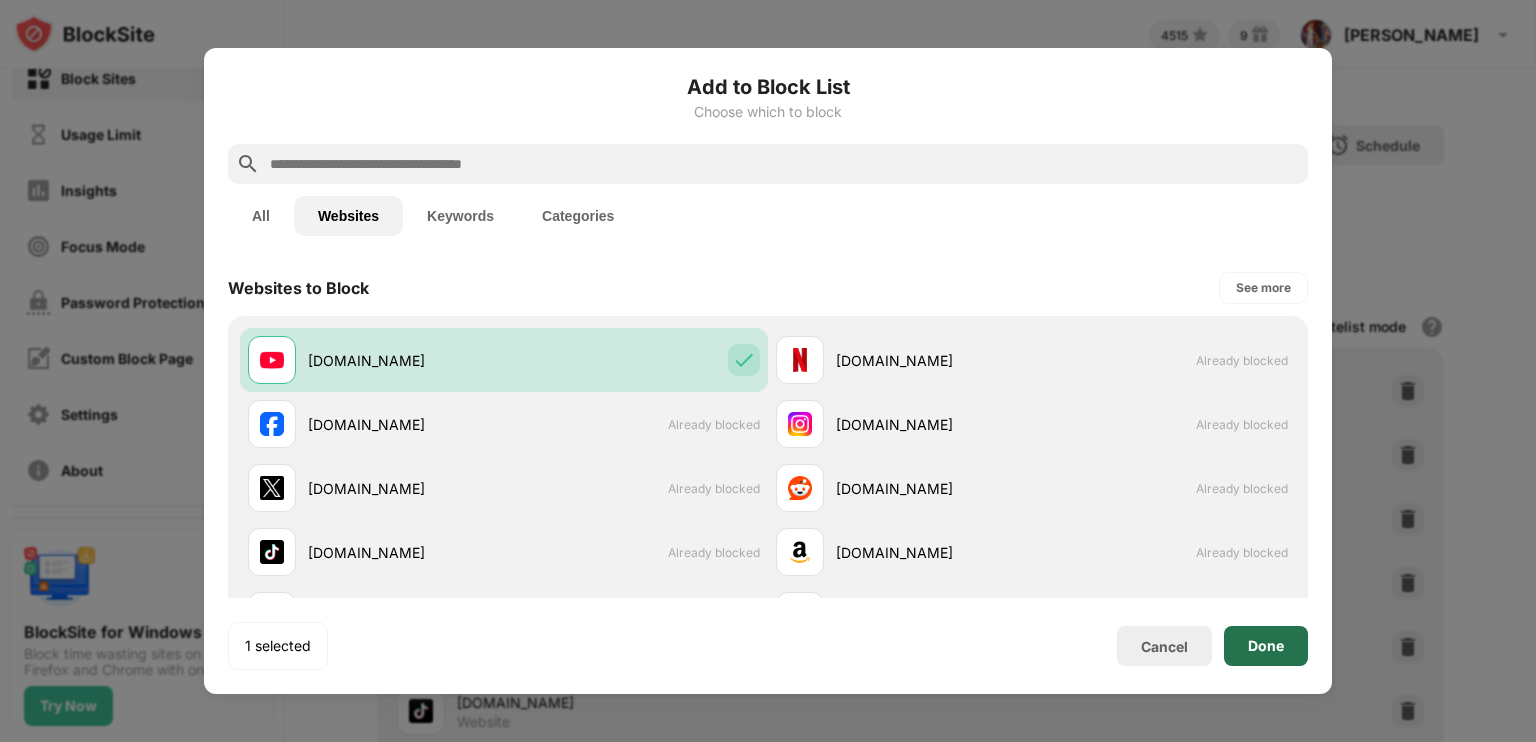 click on "Done" at bounding box center [1266, 646] 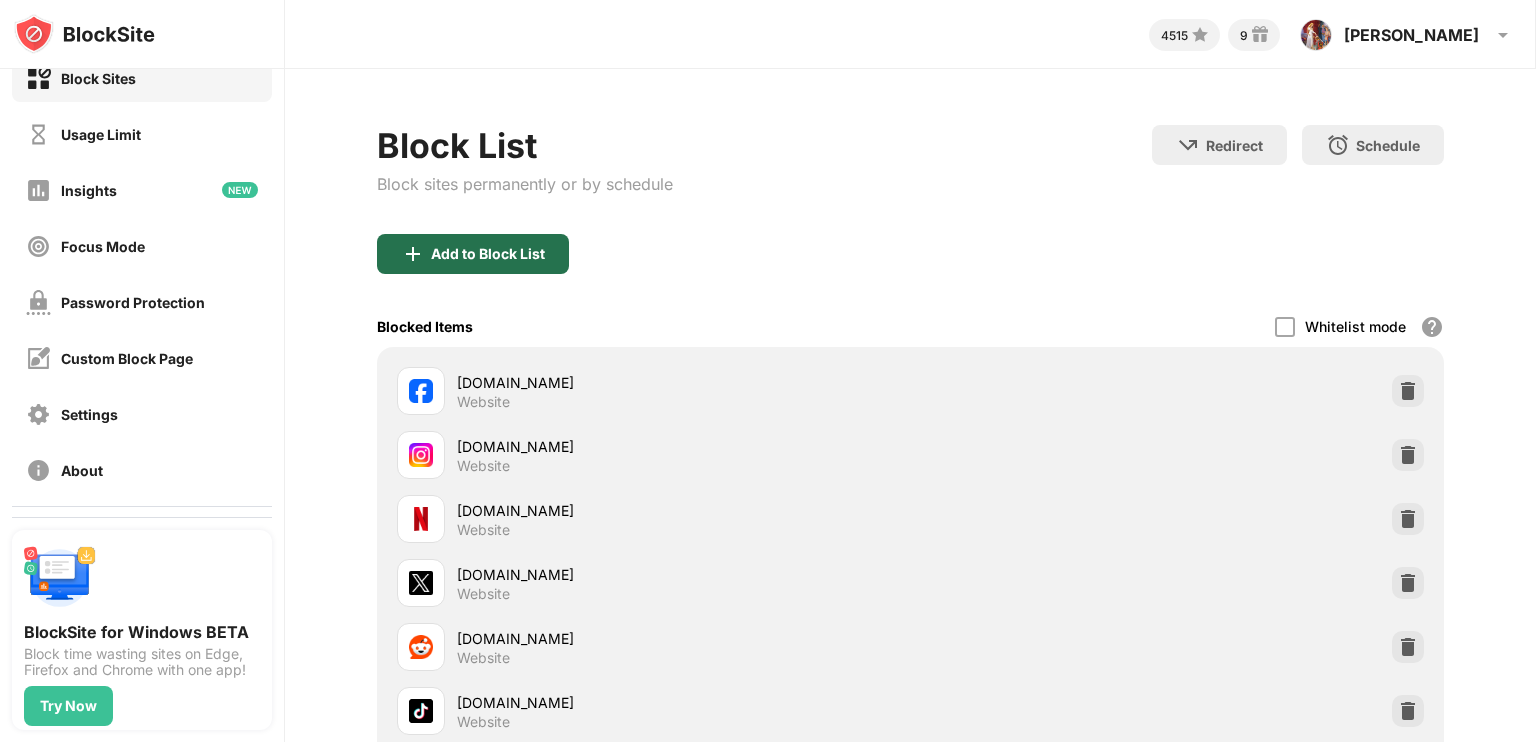 click on "Add to Block List" at bounding box center (488, 254) 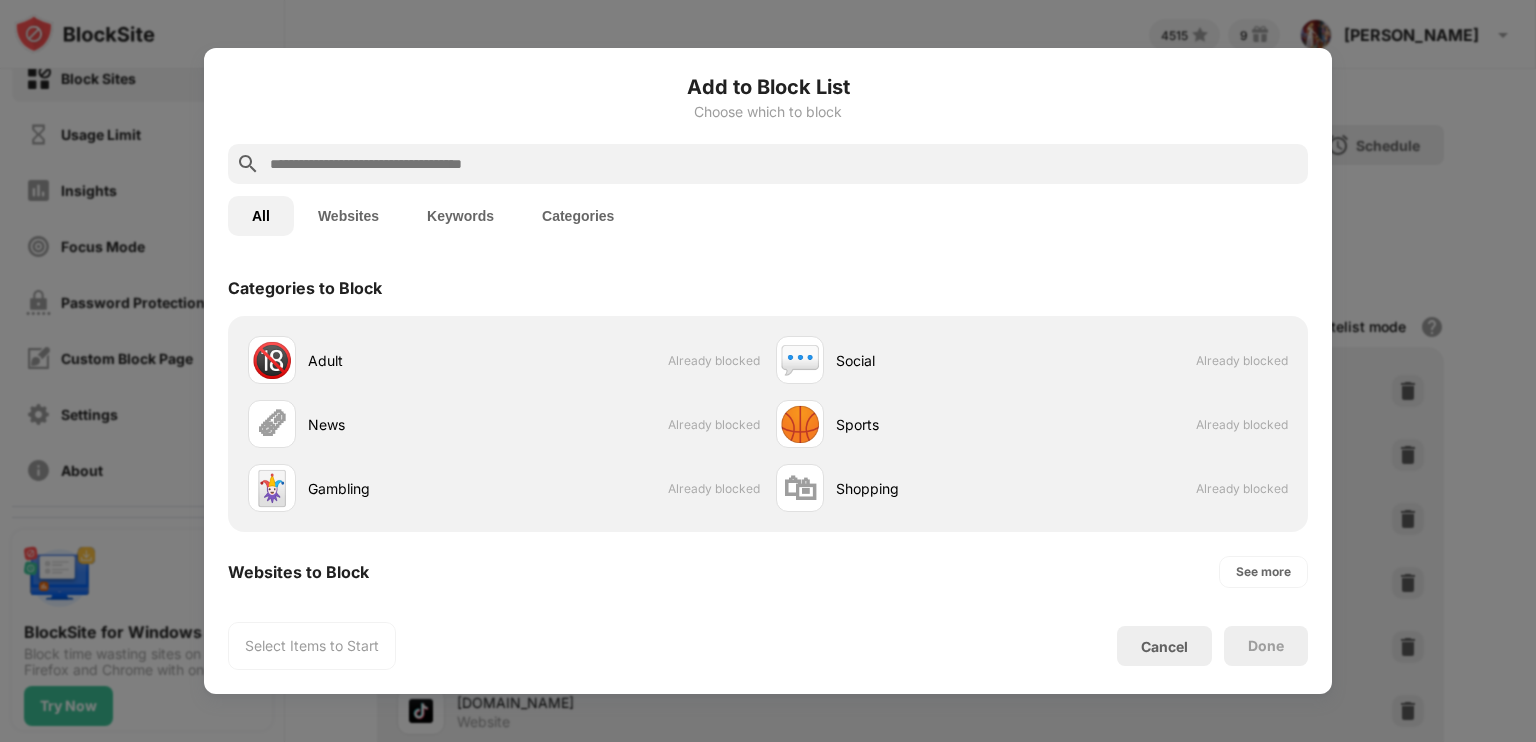 click on "Keywords" at bounding box center [460, 216] 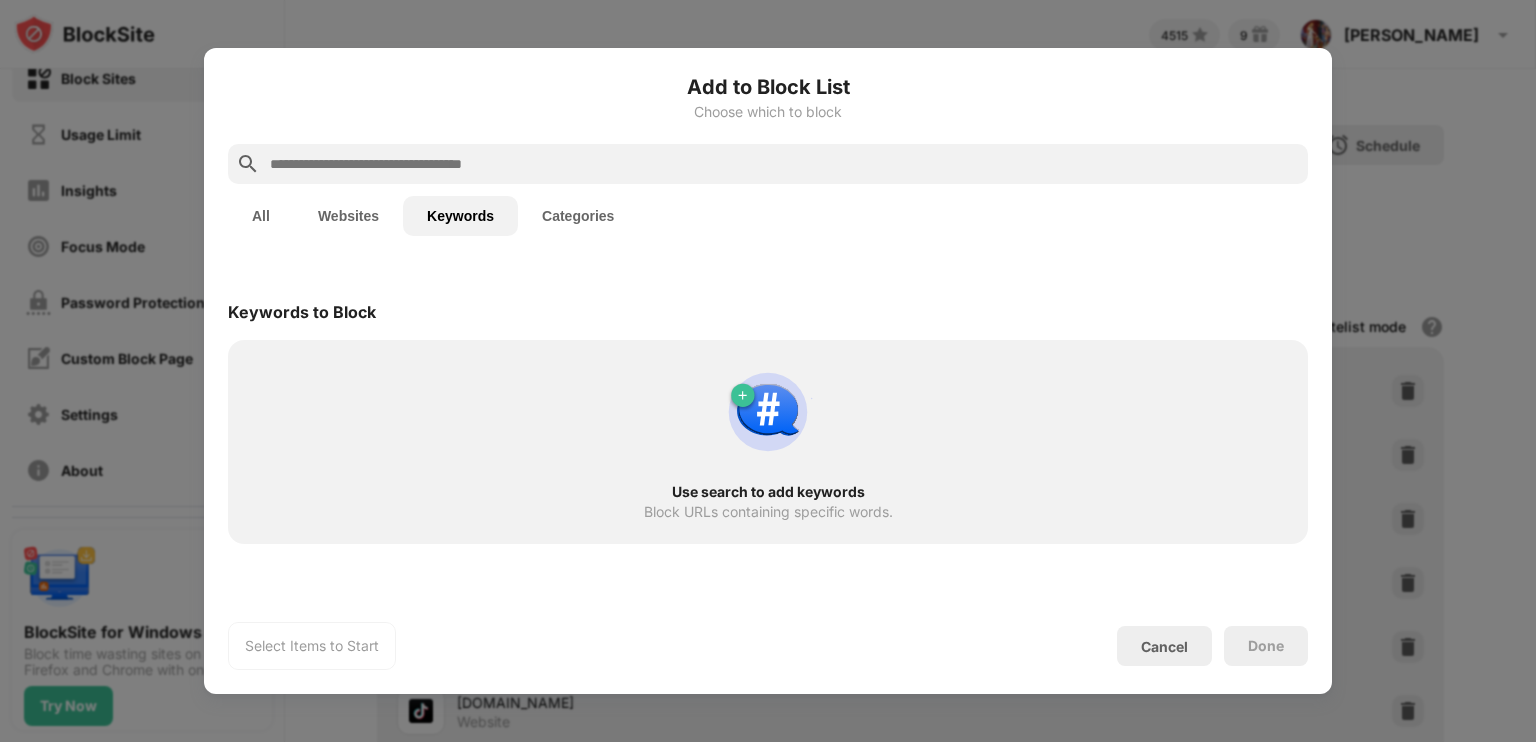 click on "Categories" at bounding box center (578, 216) 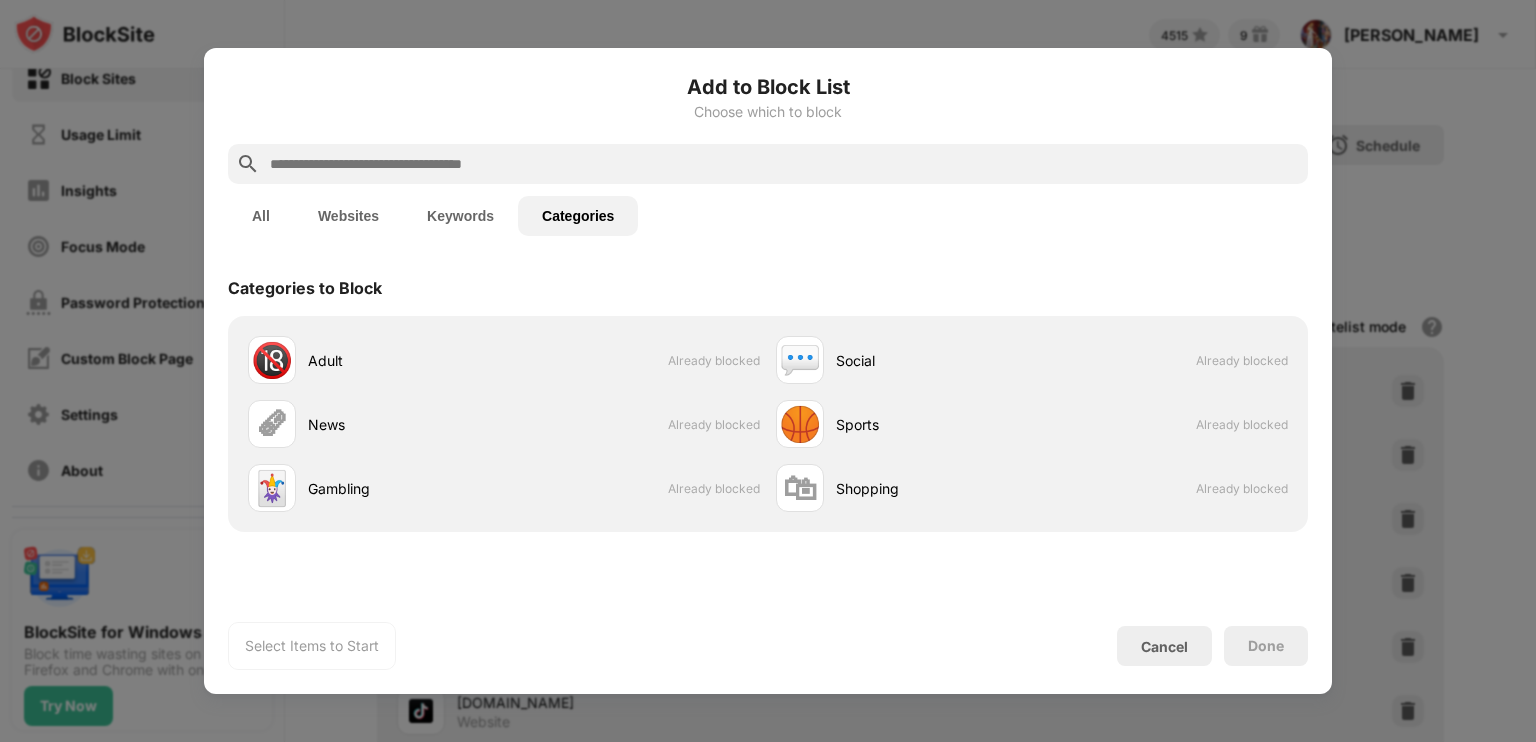 click on "Keywords" at bounding box center (460, 216) 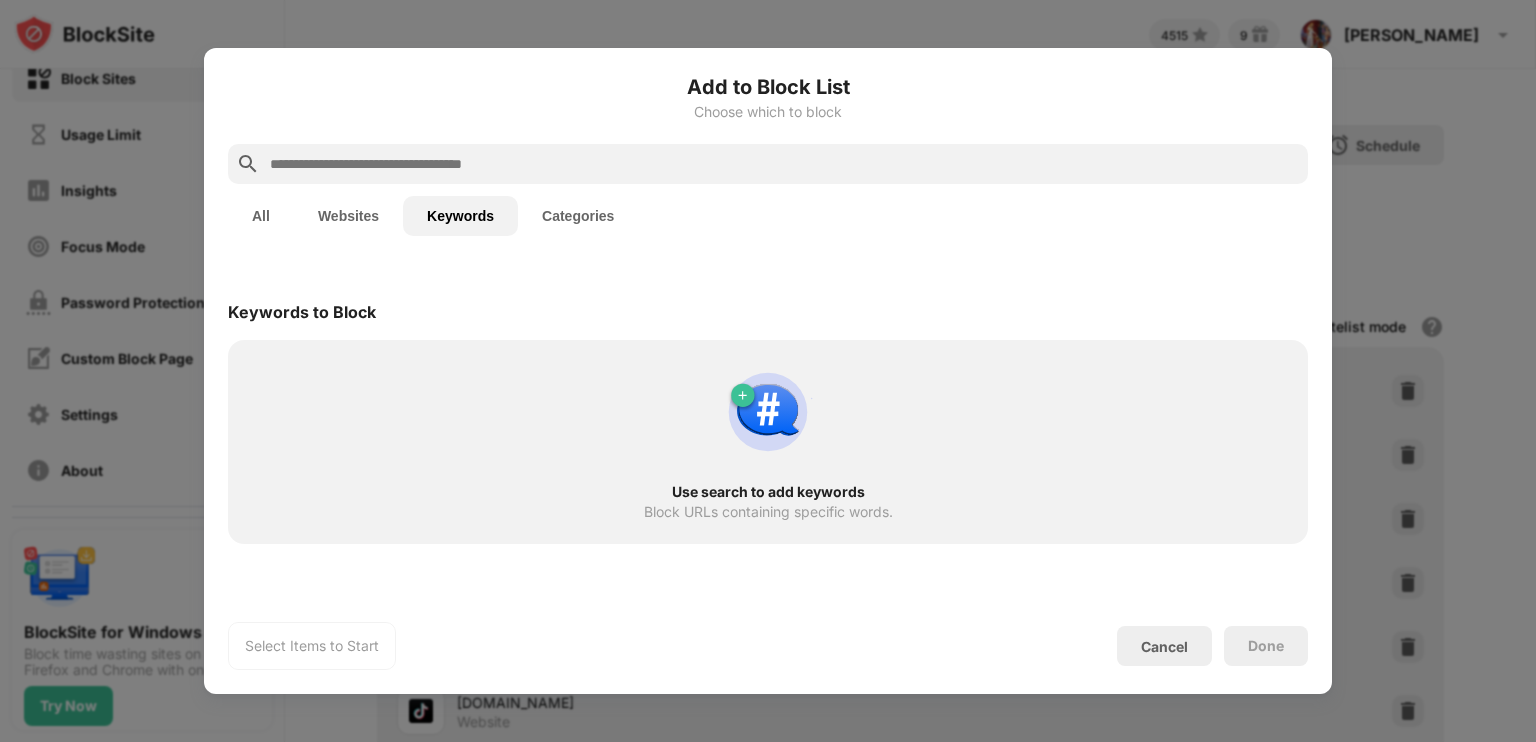 click on "Websites" at bounding box center (348, 216) 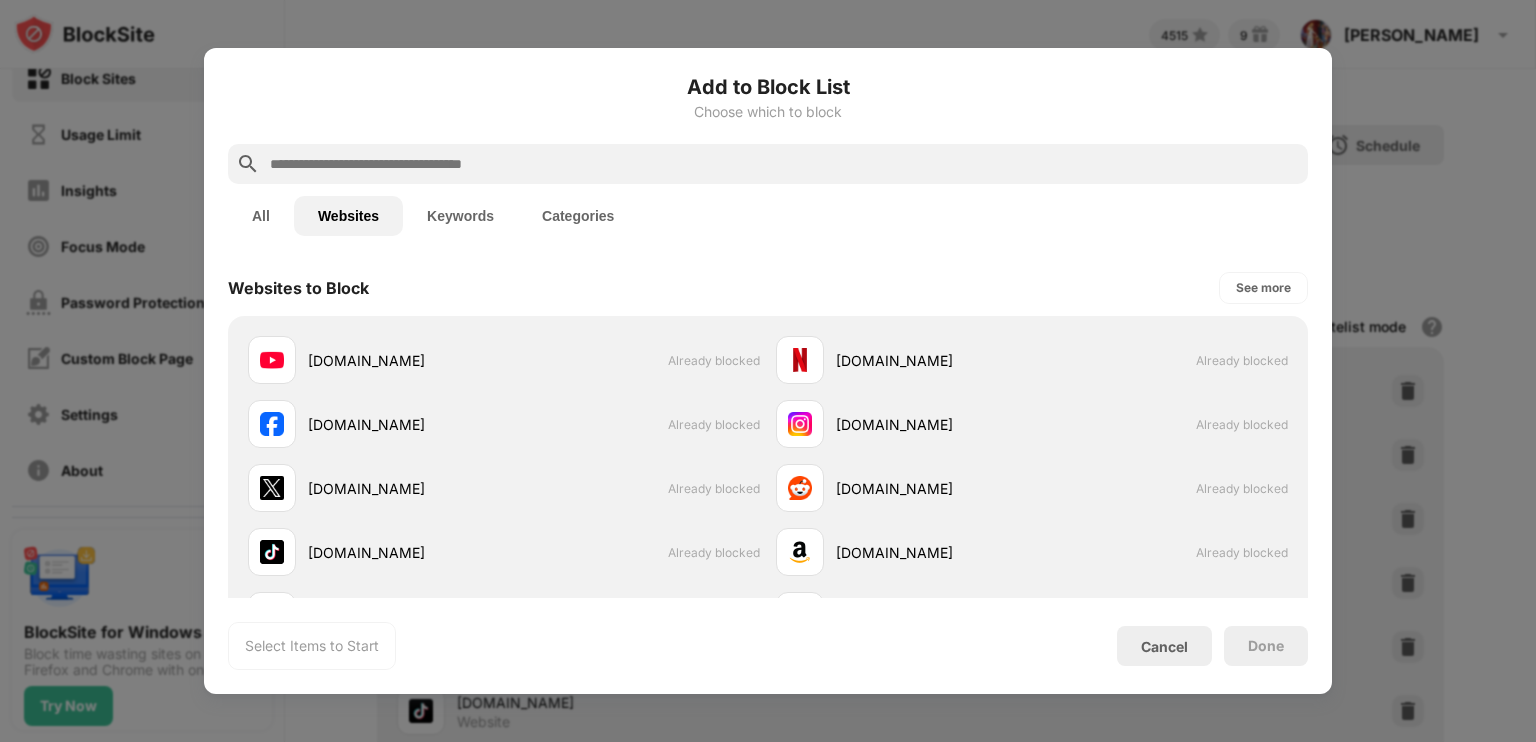 click on "See more" at bounding box center (1263, 288) 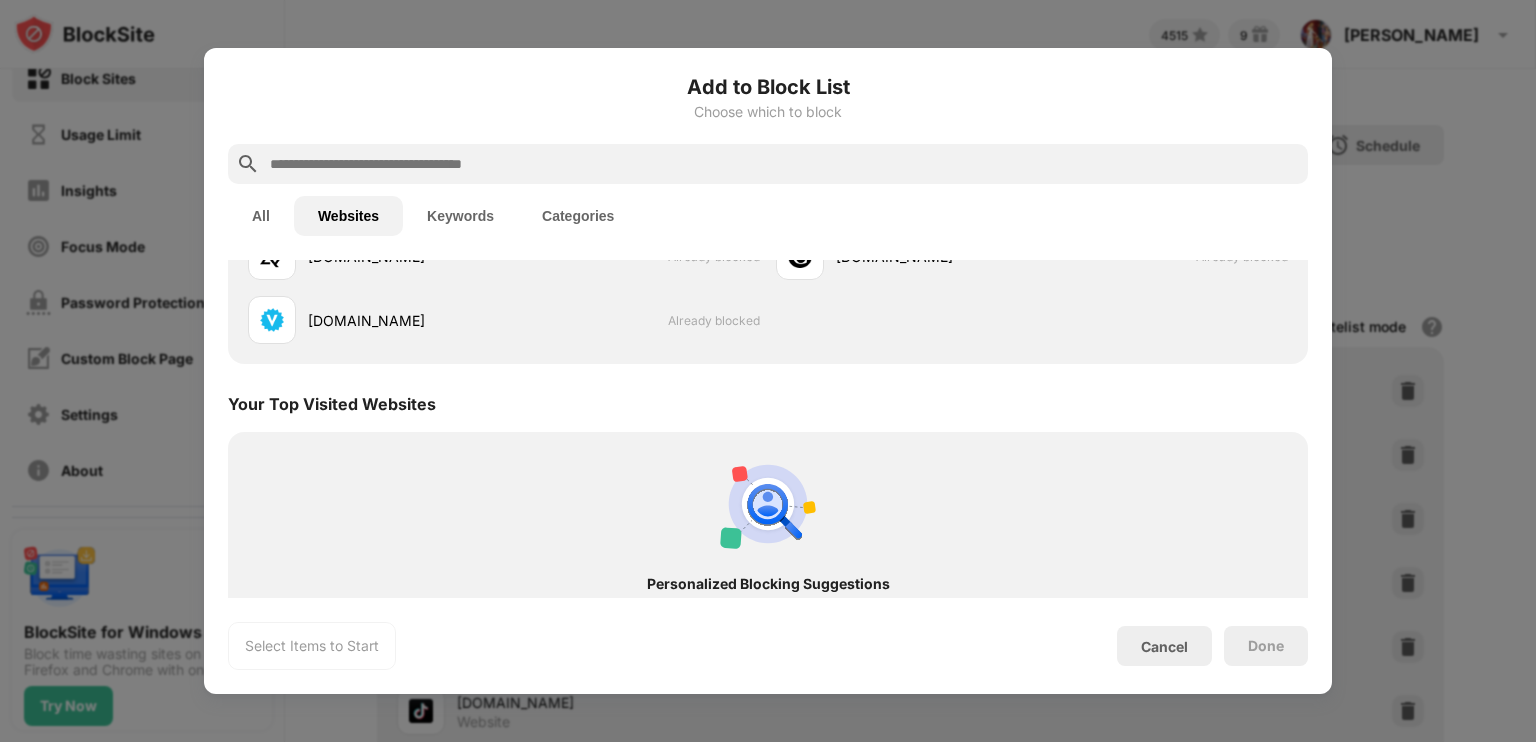 scroll, scrollTop: 2309, scrollLeft: 0, axis: vertical 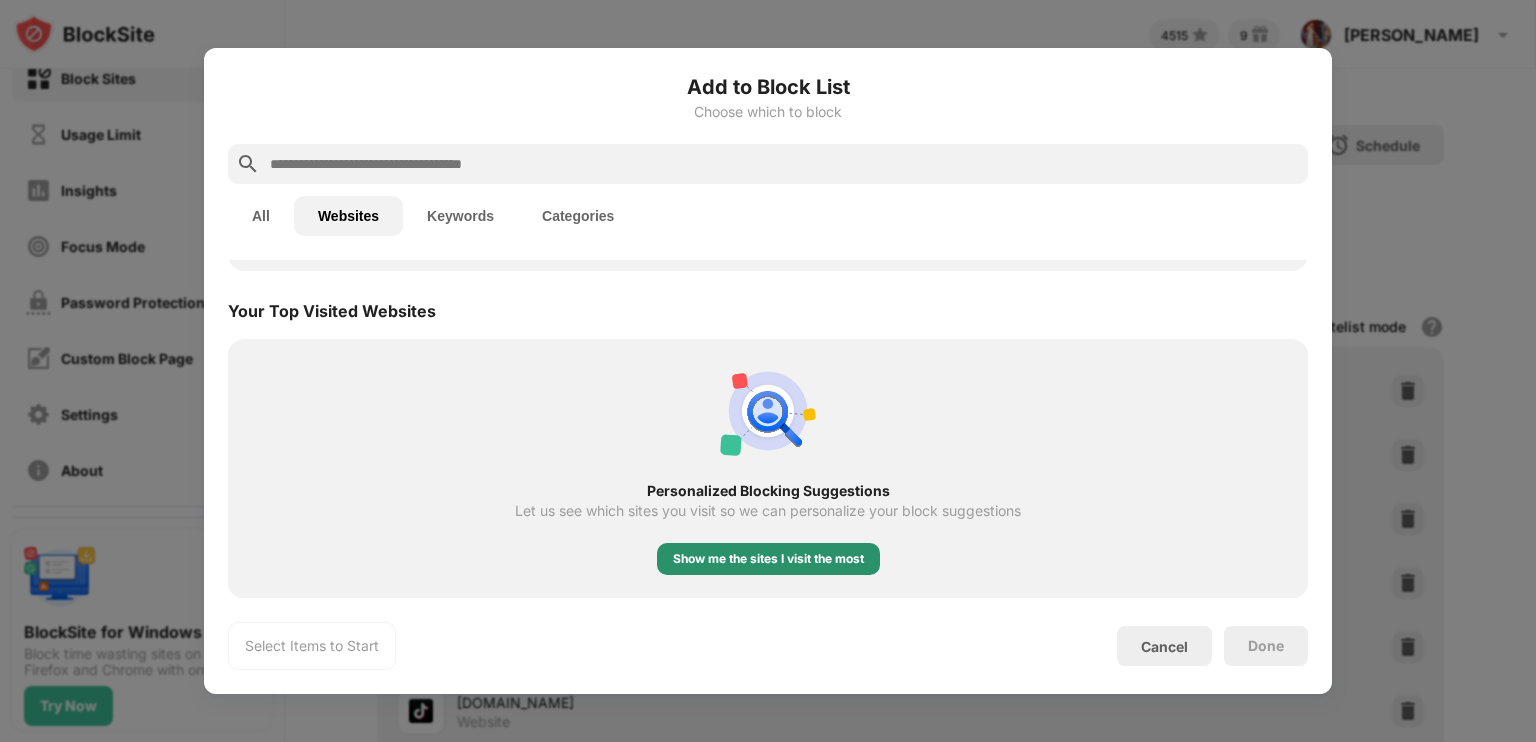 click on "Show me the sites I visit the most" at bounding box center (768, 559) 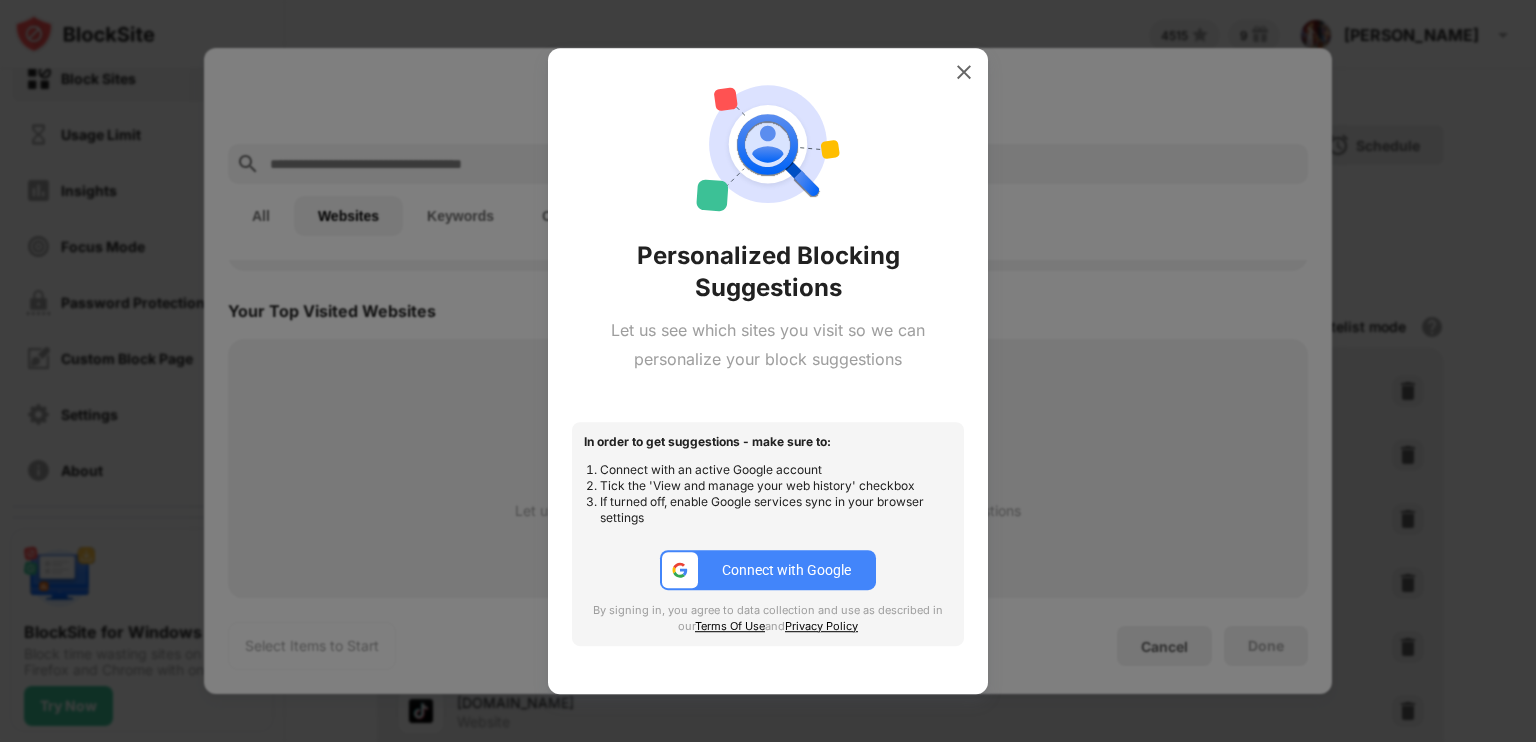 click on "Connect with Google" at bounding box center [786, 570] 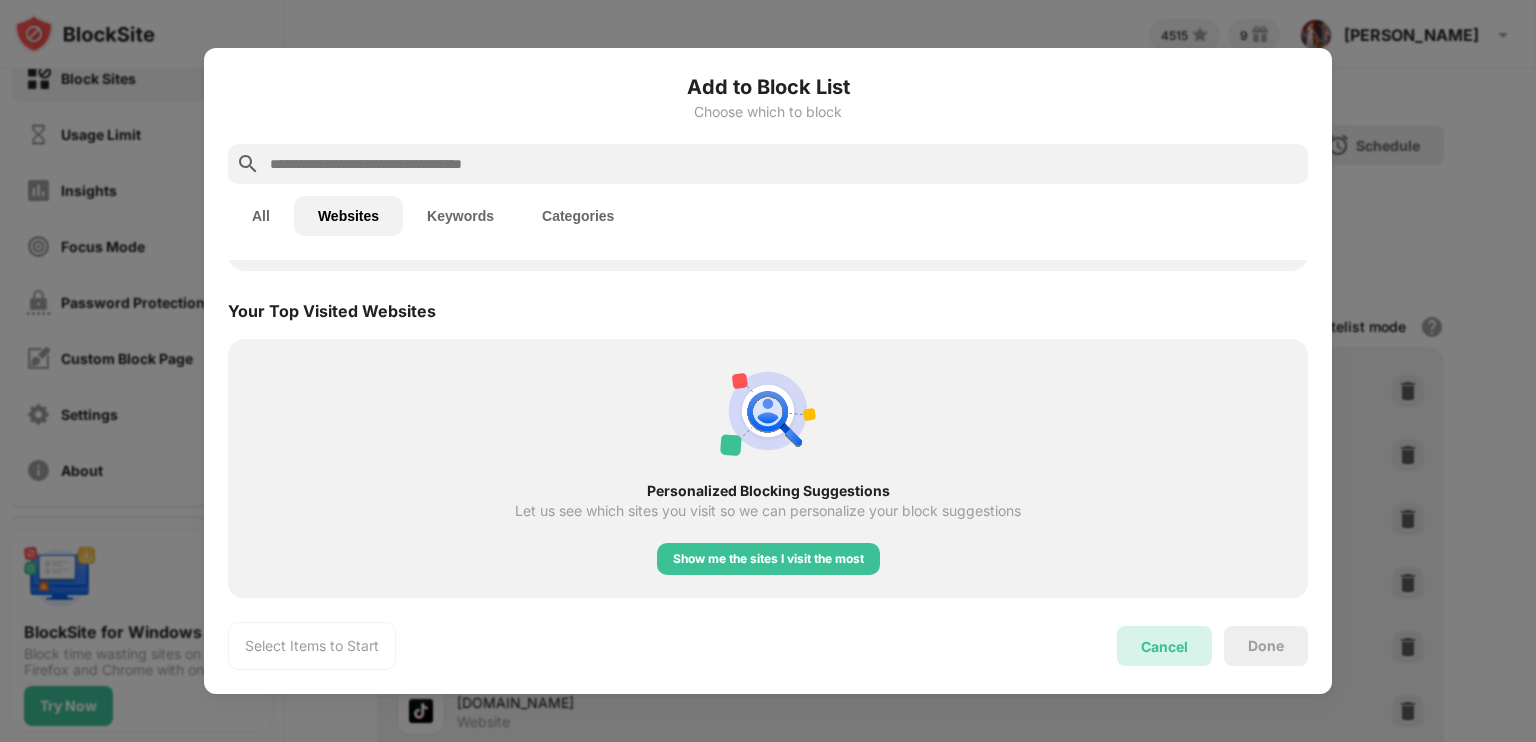 click on "Cancel" at bounding box center [1164, 646] 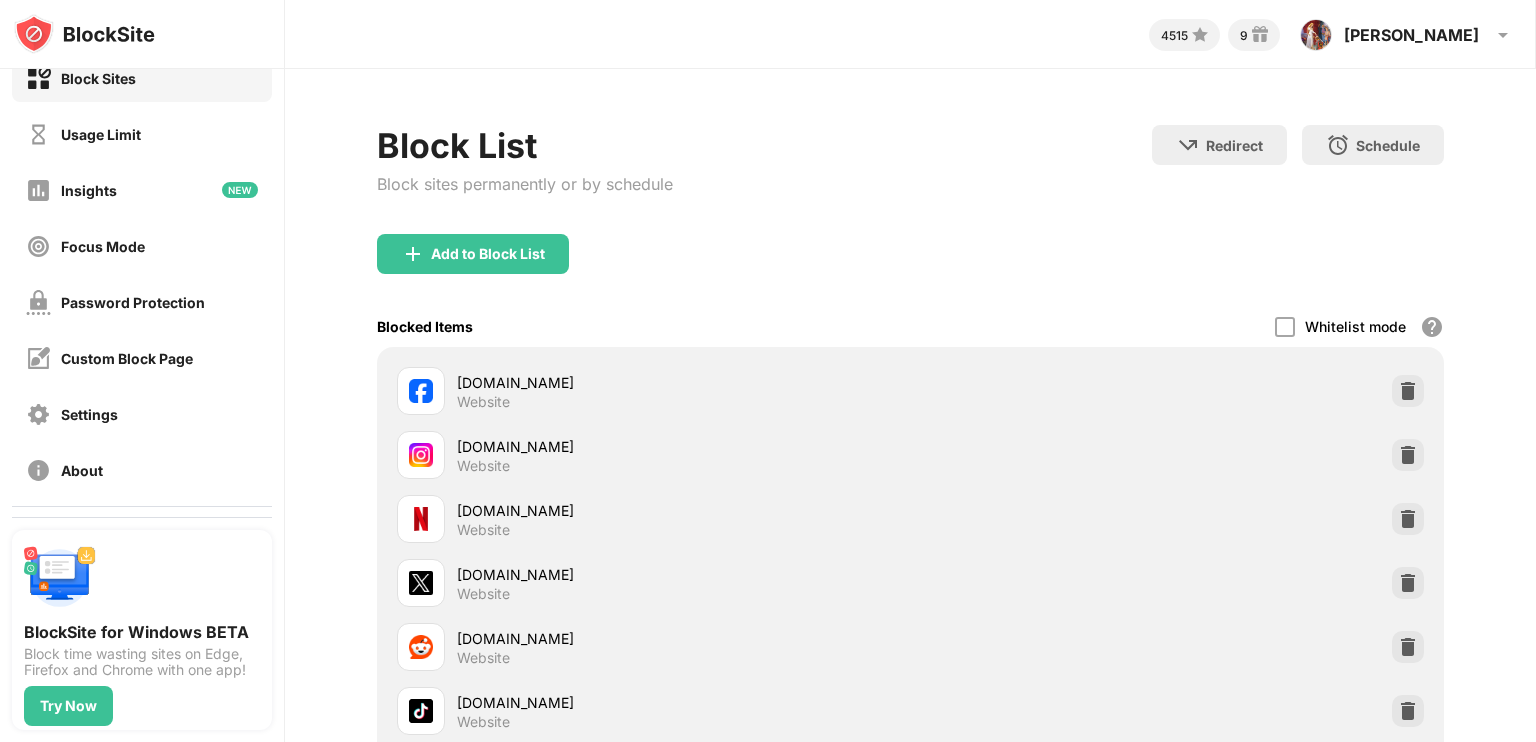 scroll, scrollTop: 136, scrollLeft: 0, axis: vertical 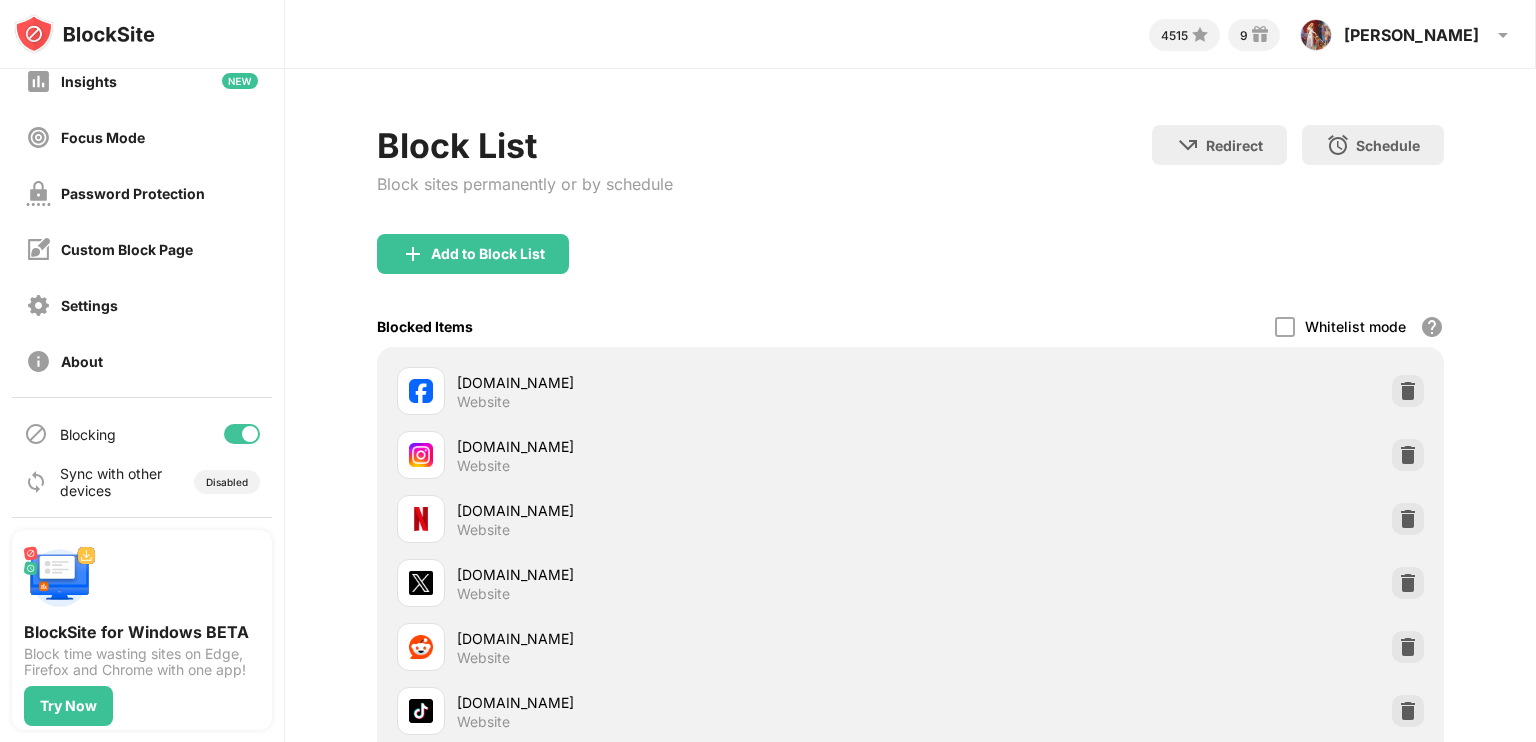 click at bounding box center [242, 434] 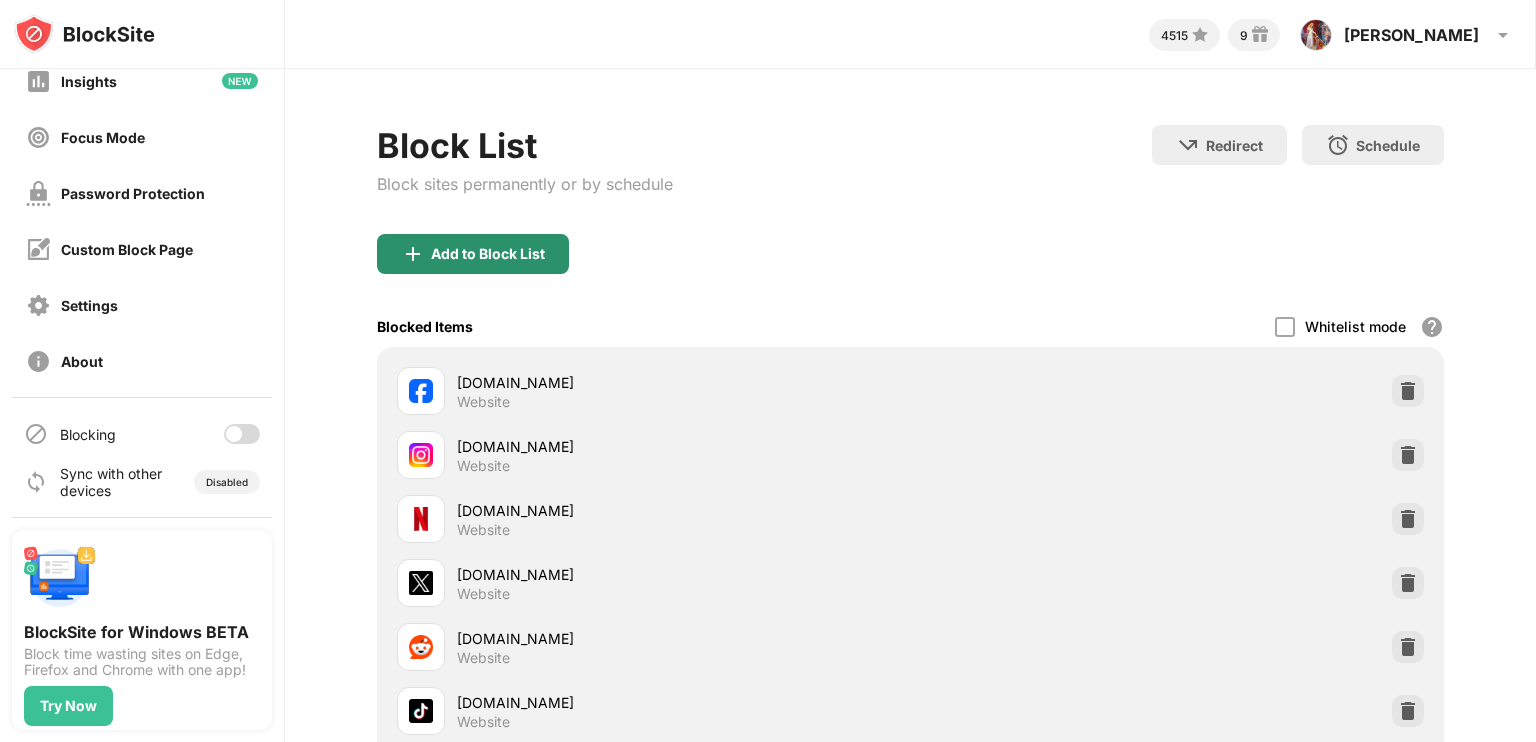 click on "Add to Block List" at bounding box center [473, 254] 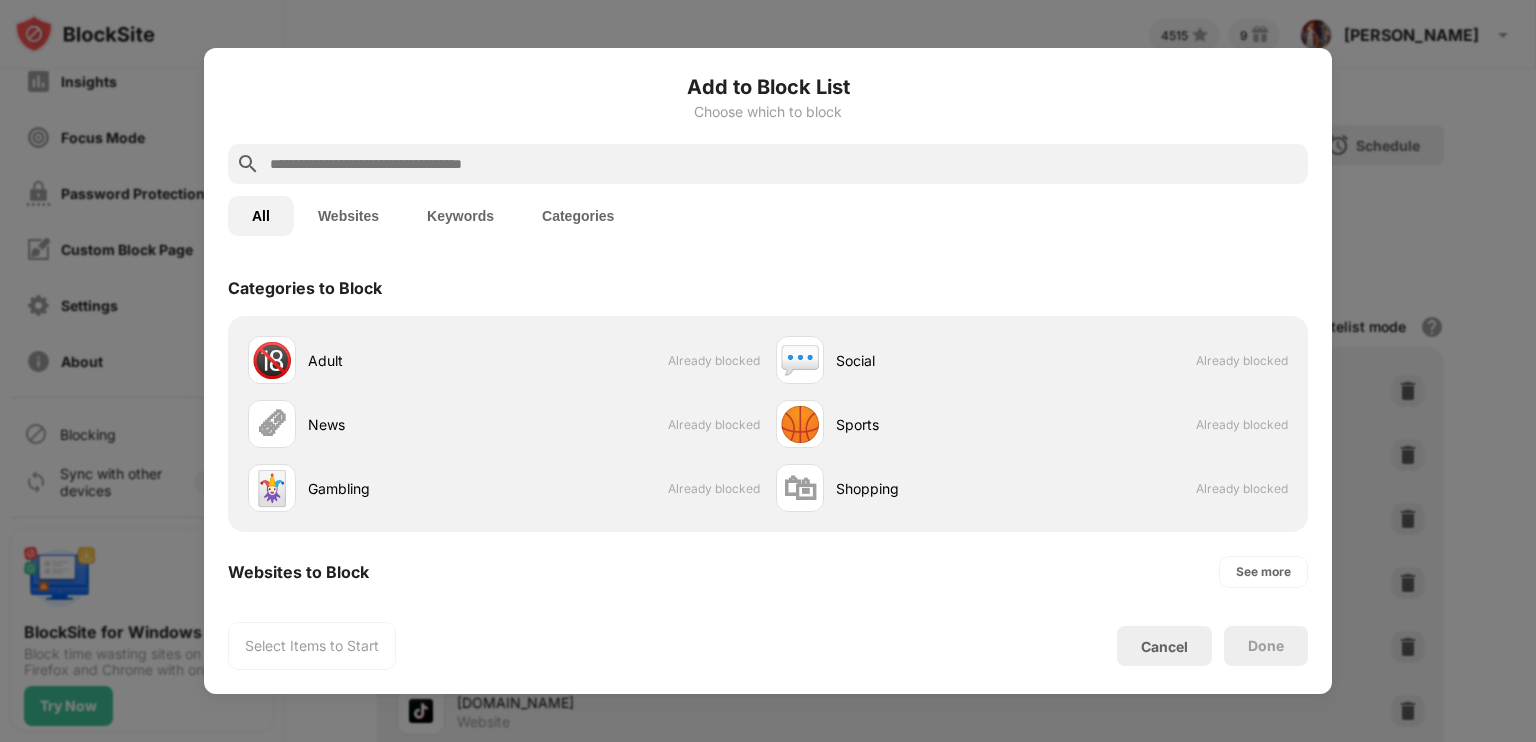 click on "Categories" at bounding box center [578, 216] 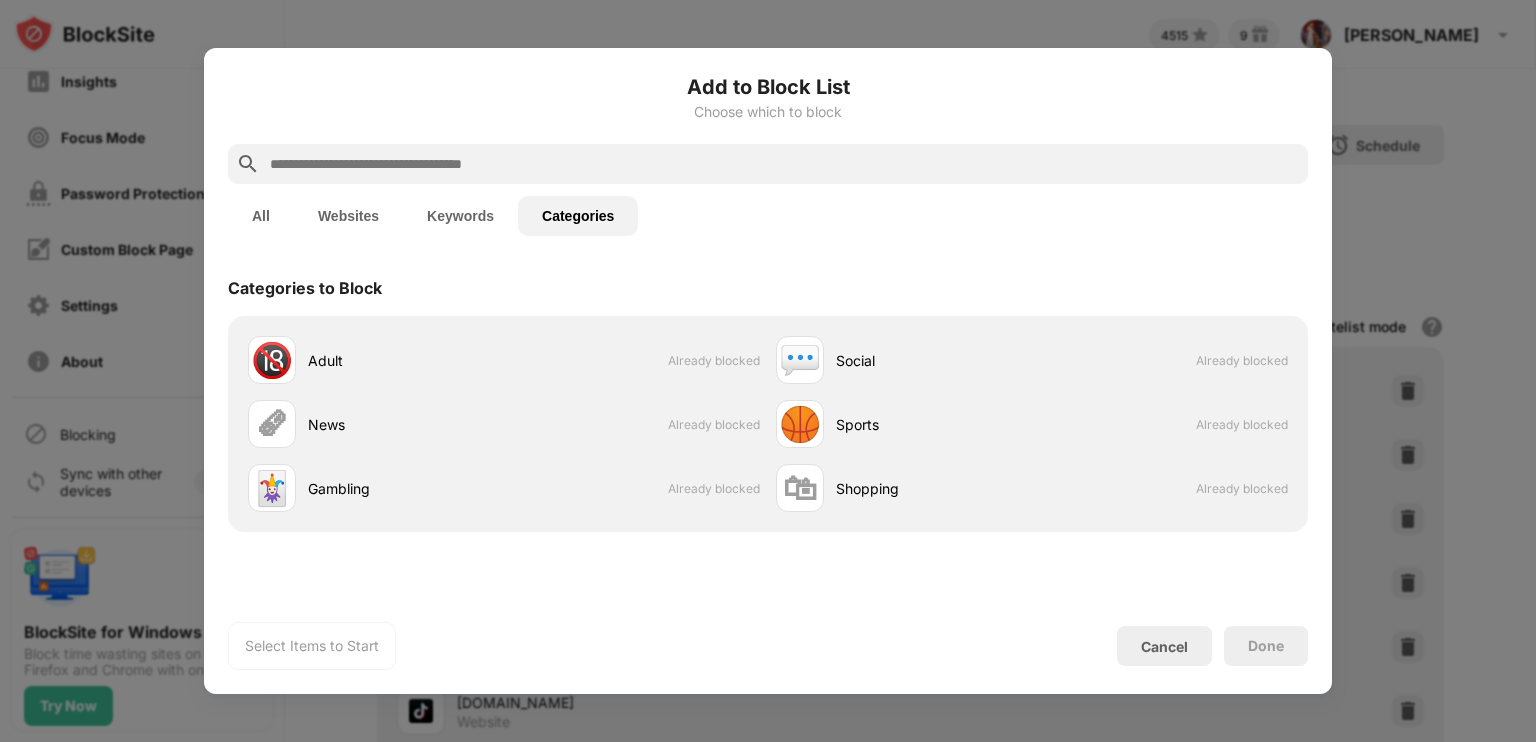 click on "Keywords" at bounding box center [460, 216] 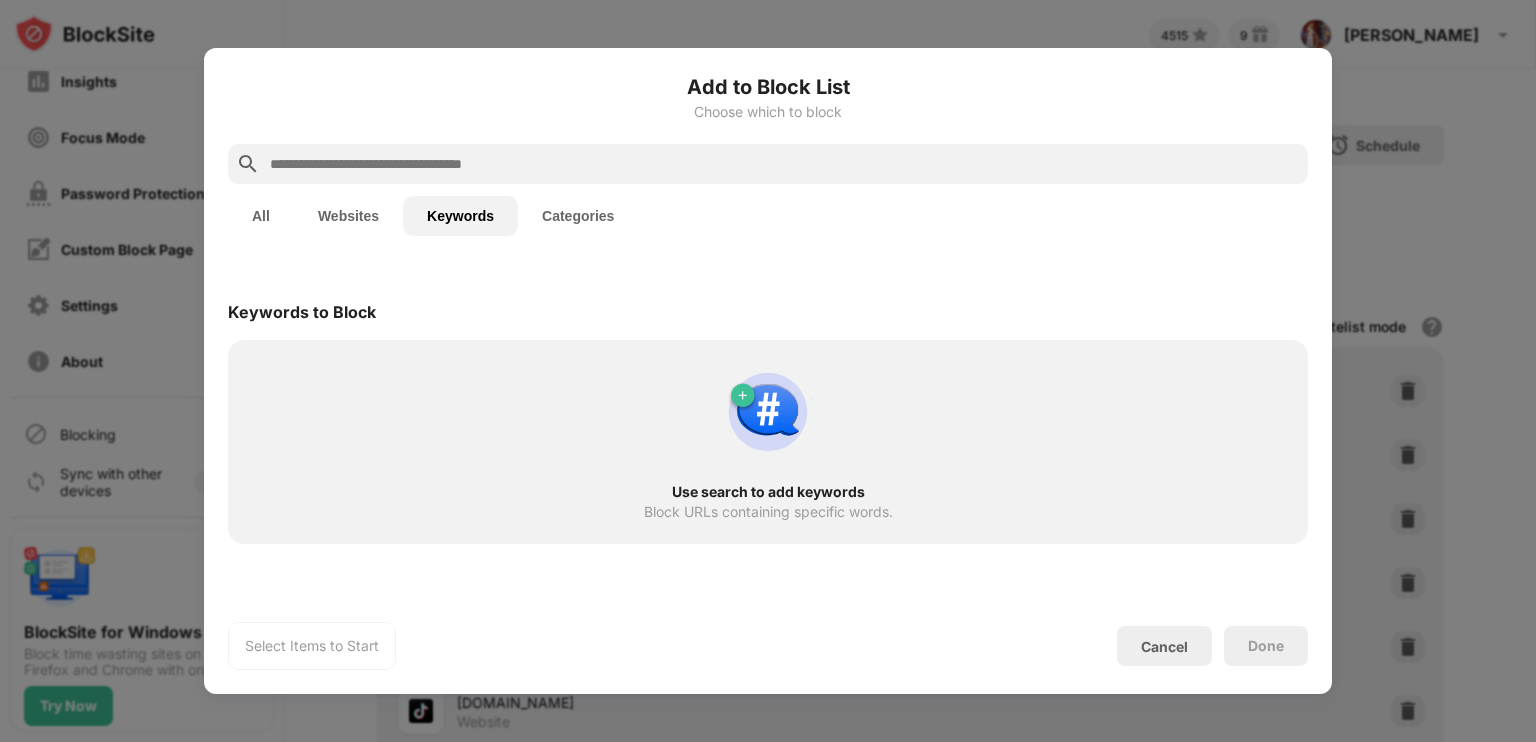click on "Websites" at bounding box center [348, 216] 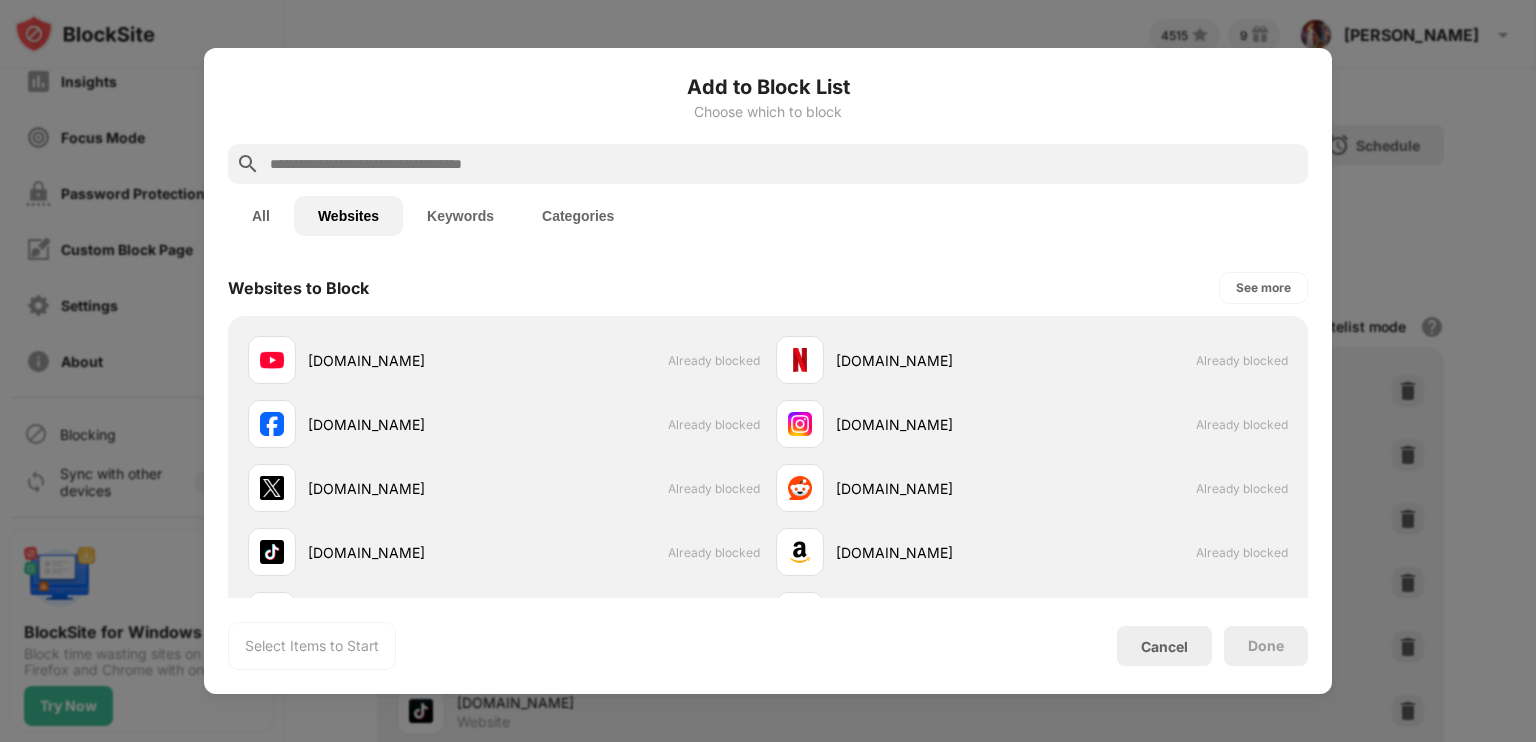 type 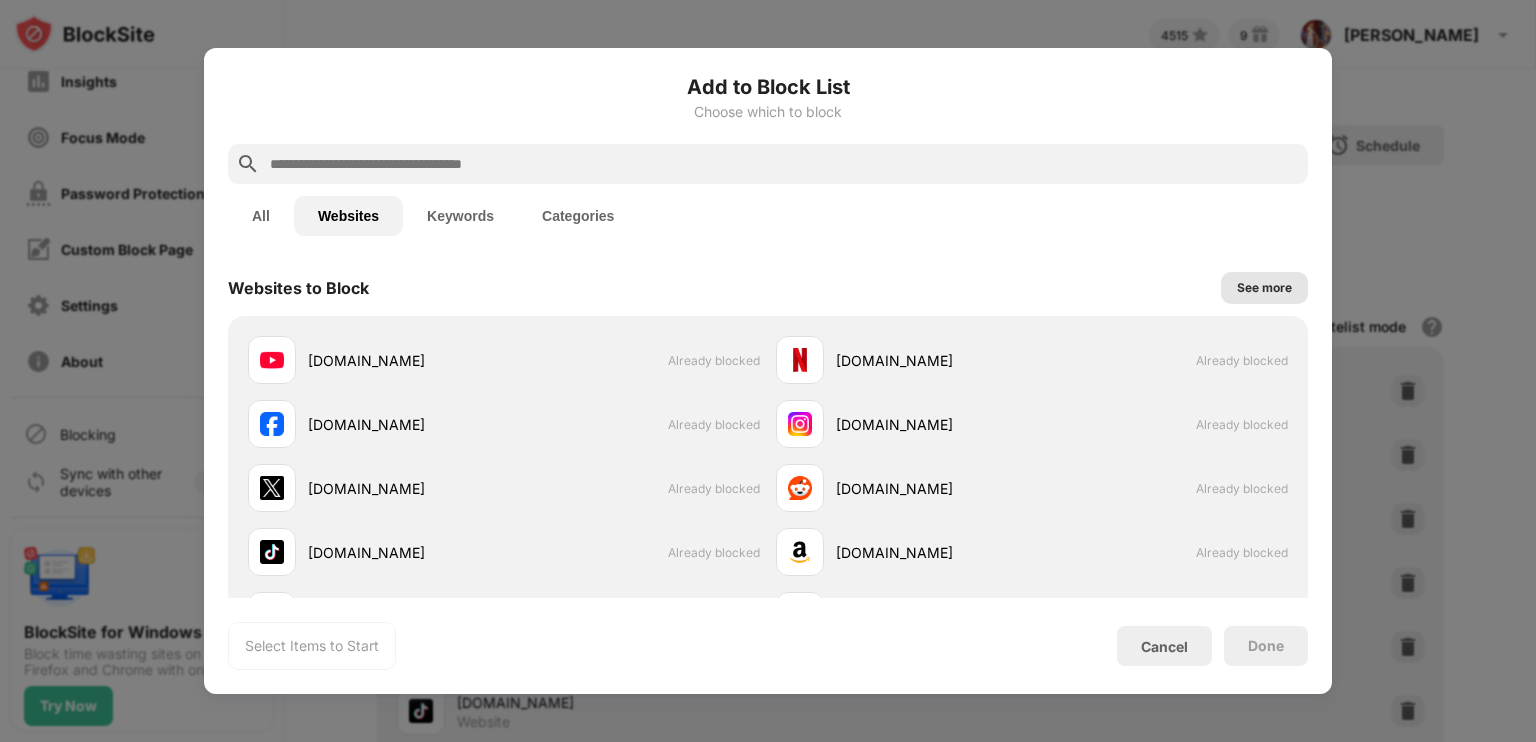 click on "See more" at bounding box center (1264, 288) 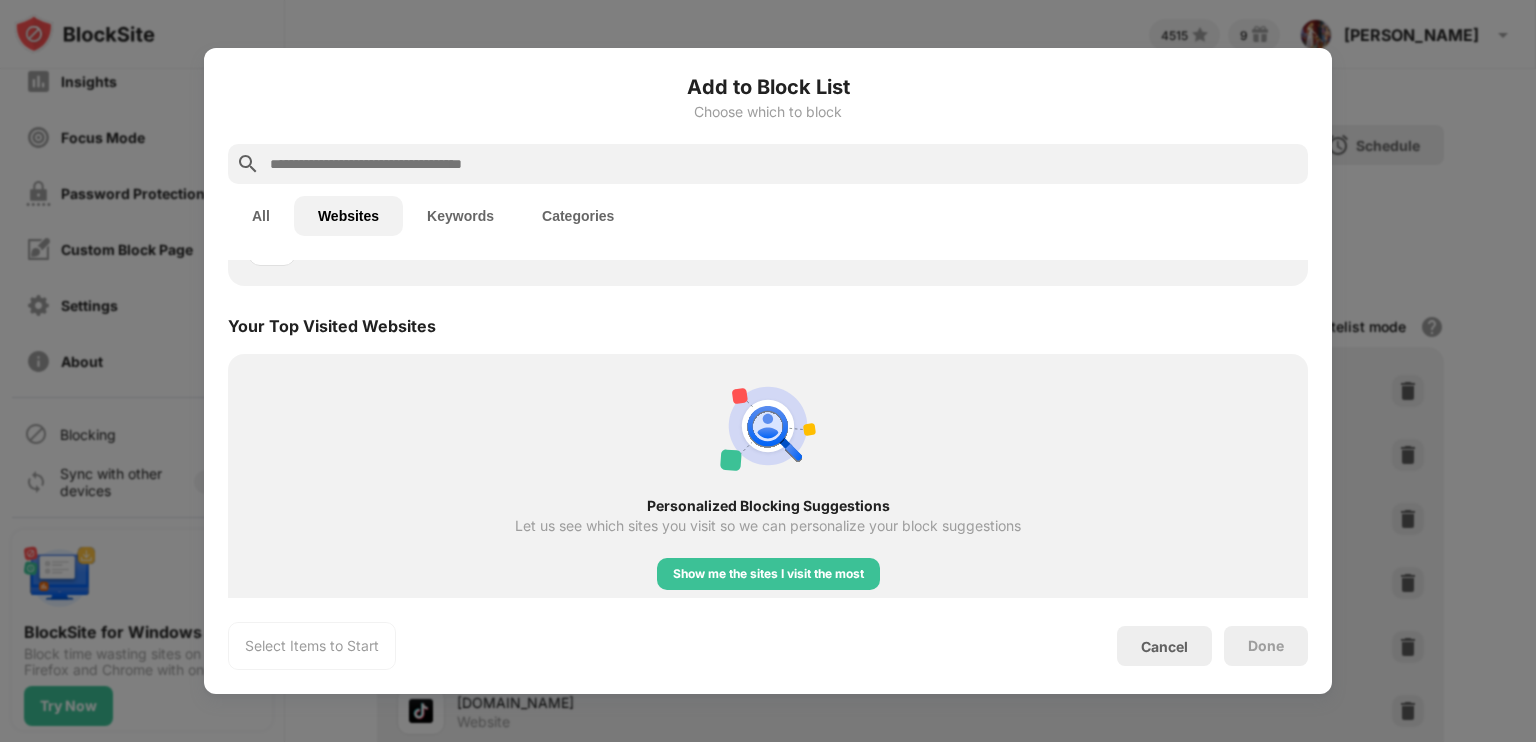 scroll, scrollTop: 2309, scrollLeft: 0, axis: vertical 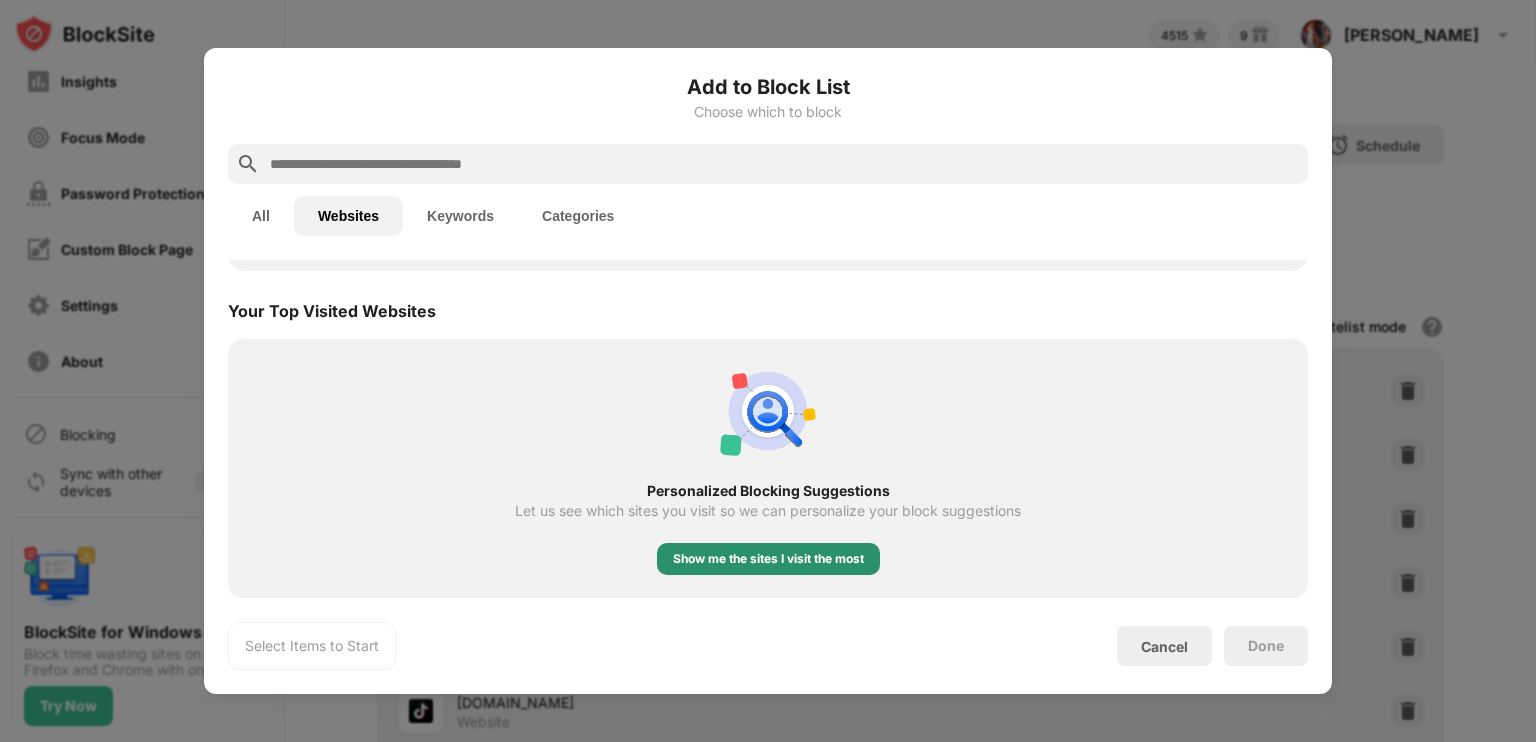 click on "Show me the sites I visit the most" at bounding box center (768, 559) 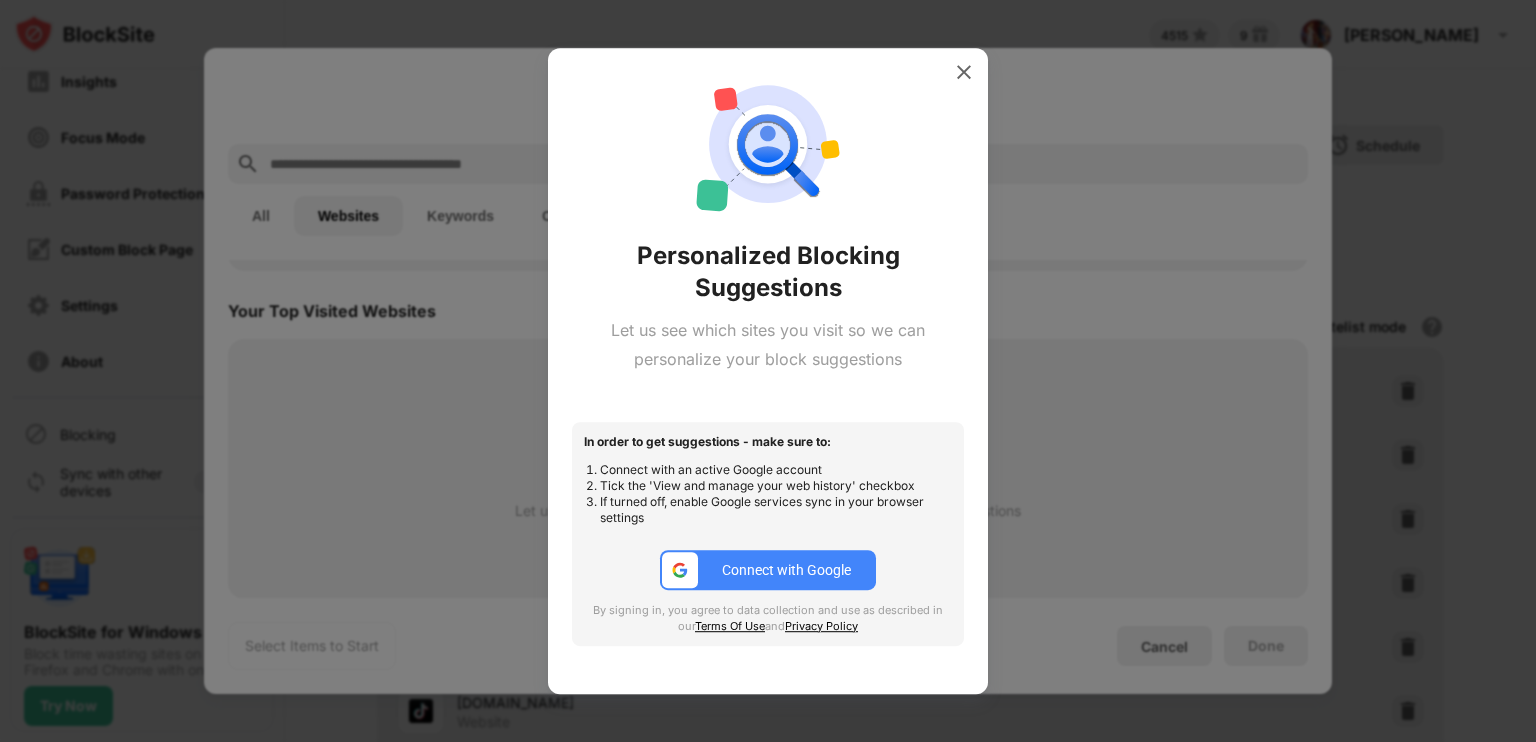 click on "Connect with Google" at bounding box center [786, 570] 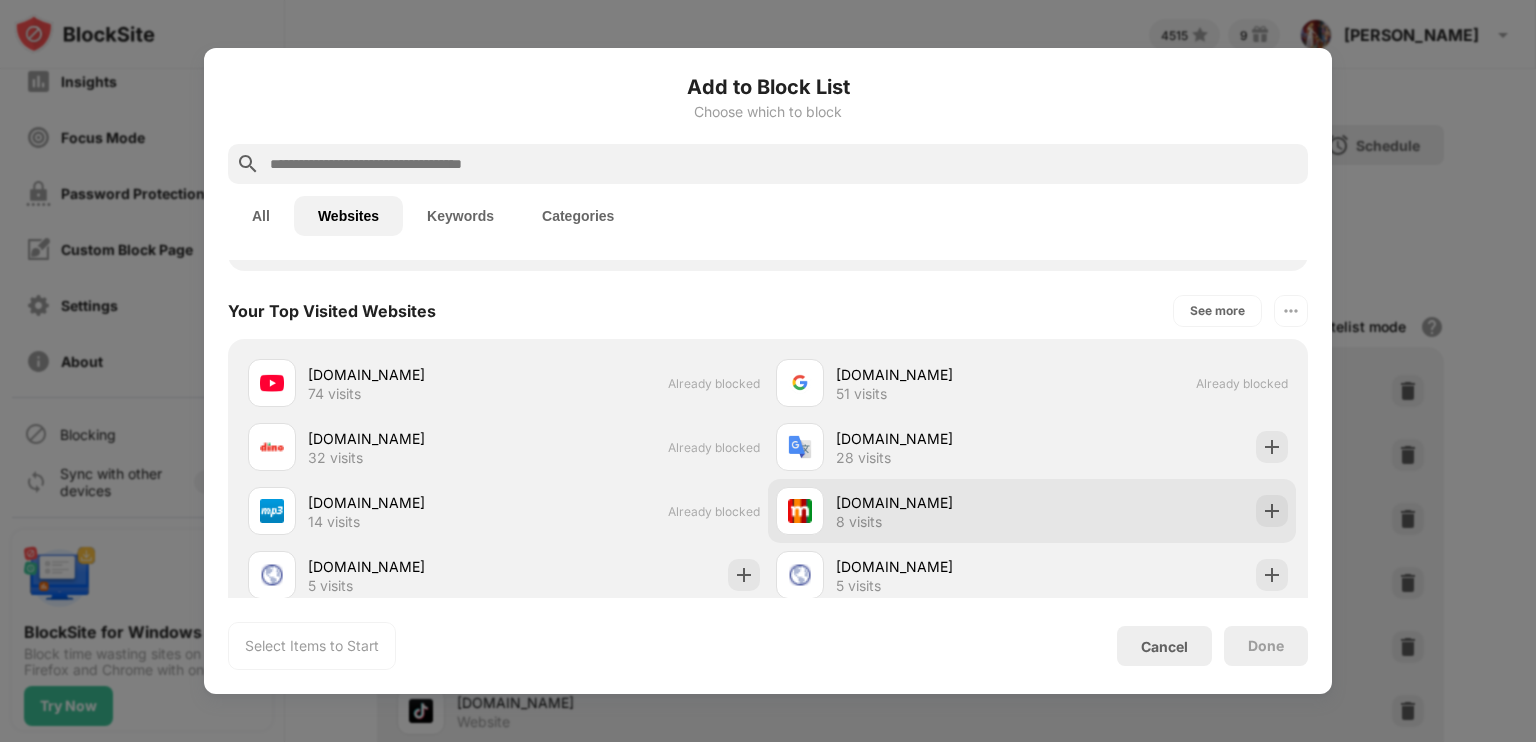 click on "online.mbank.pl" at bounding box center (934, 502) 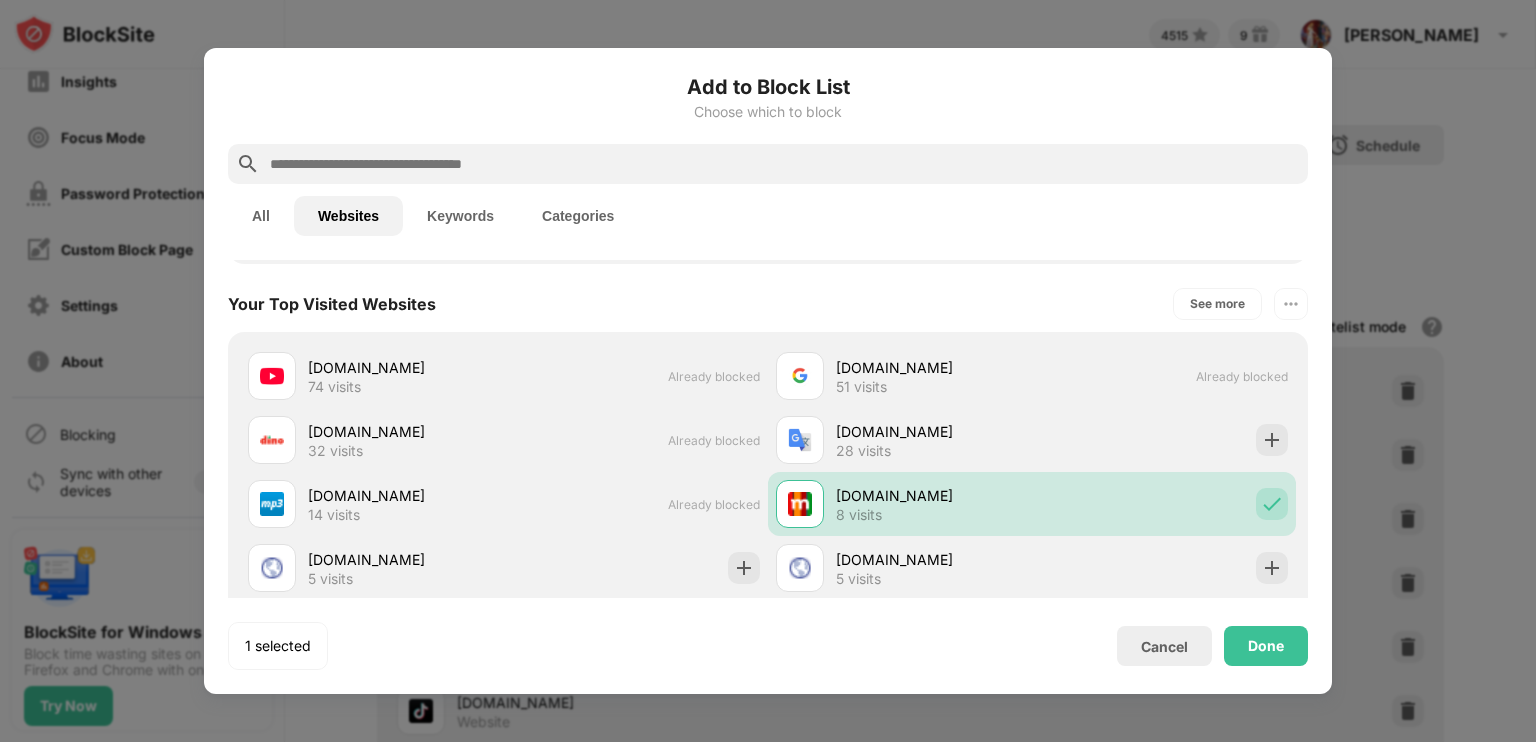 scroll, scrollTop: 2313, scrollLeft: 0, axis: vertical 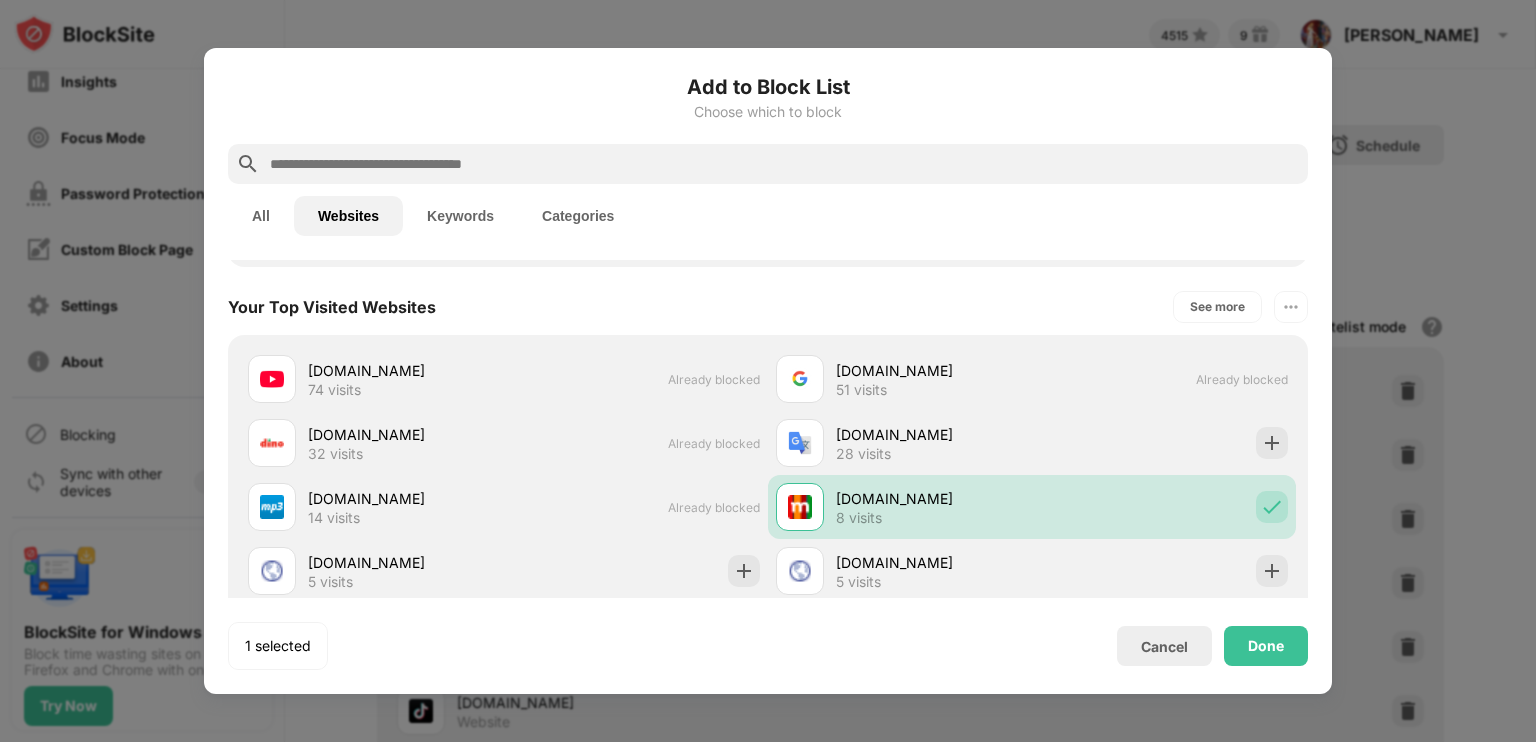 click on "Your Top Visited Websites See more" at bounding box center (768, 307) 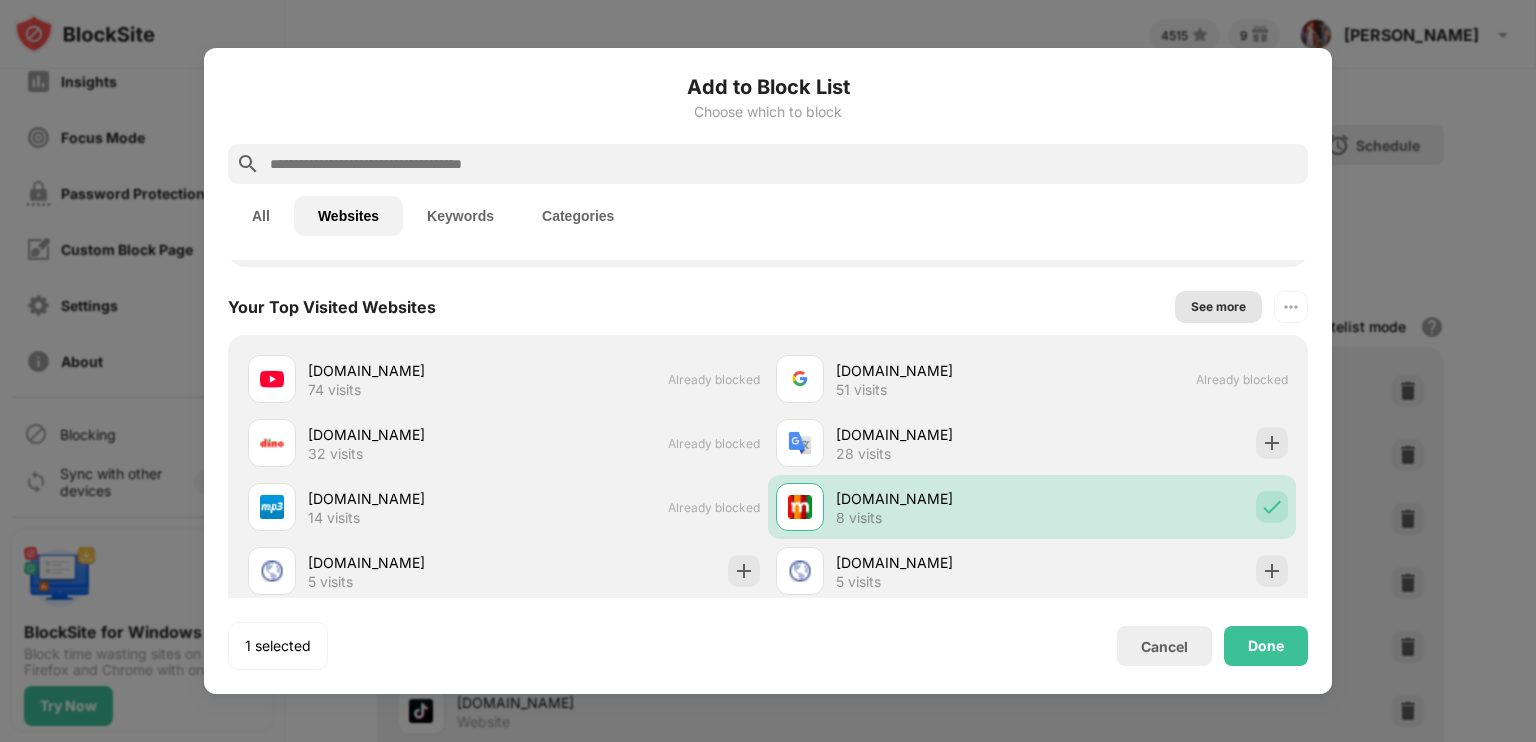 click on "See more" at bounding box center [1218, 307] 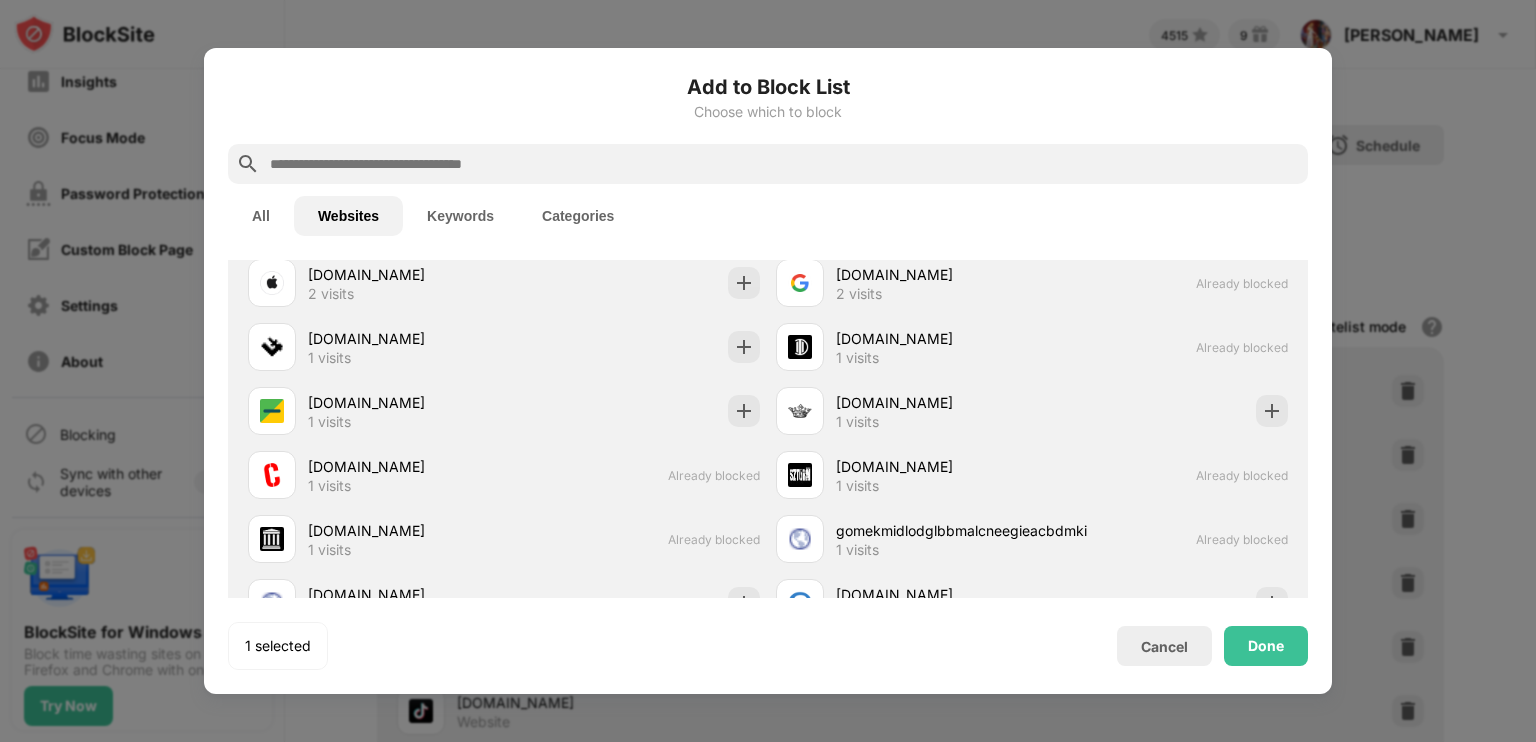 scroll, scrollTop: 3025, scrollLeft: 0, axis: vertical 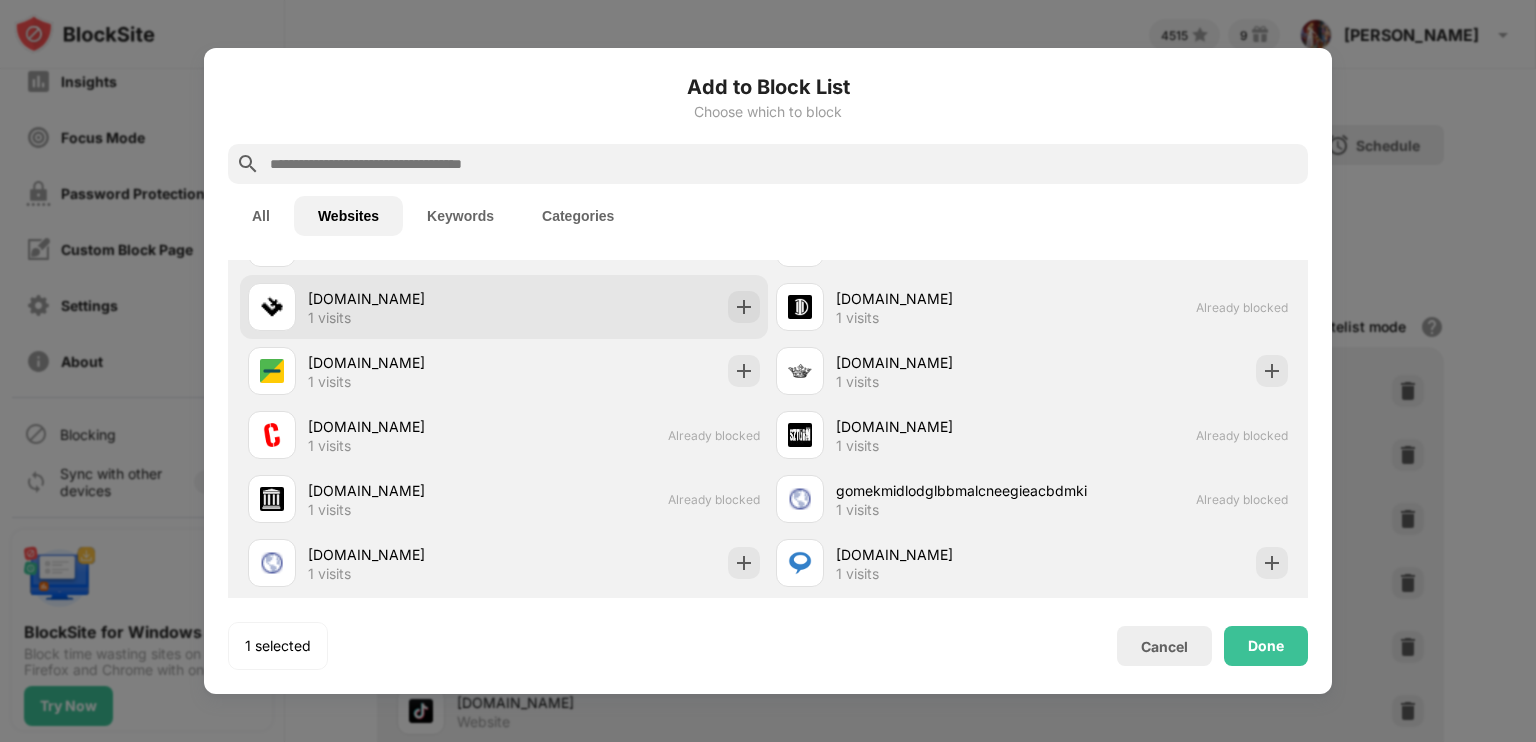 click on "nop.org.pl 1 visits" at bounding box center [504, 307] 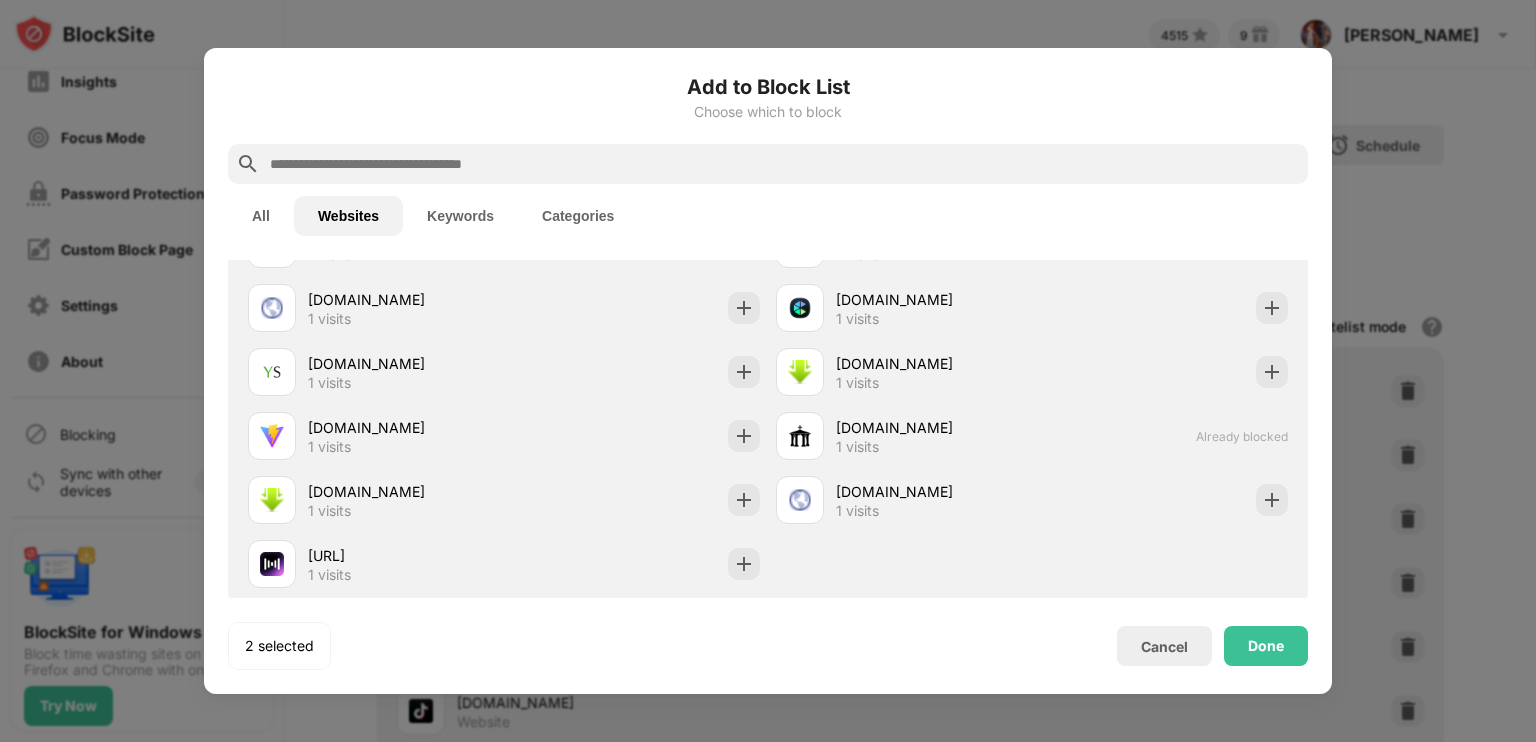 scroll, scrollTop: 3545, scrollLeft: 0, axis: vertical 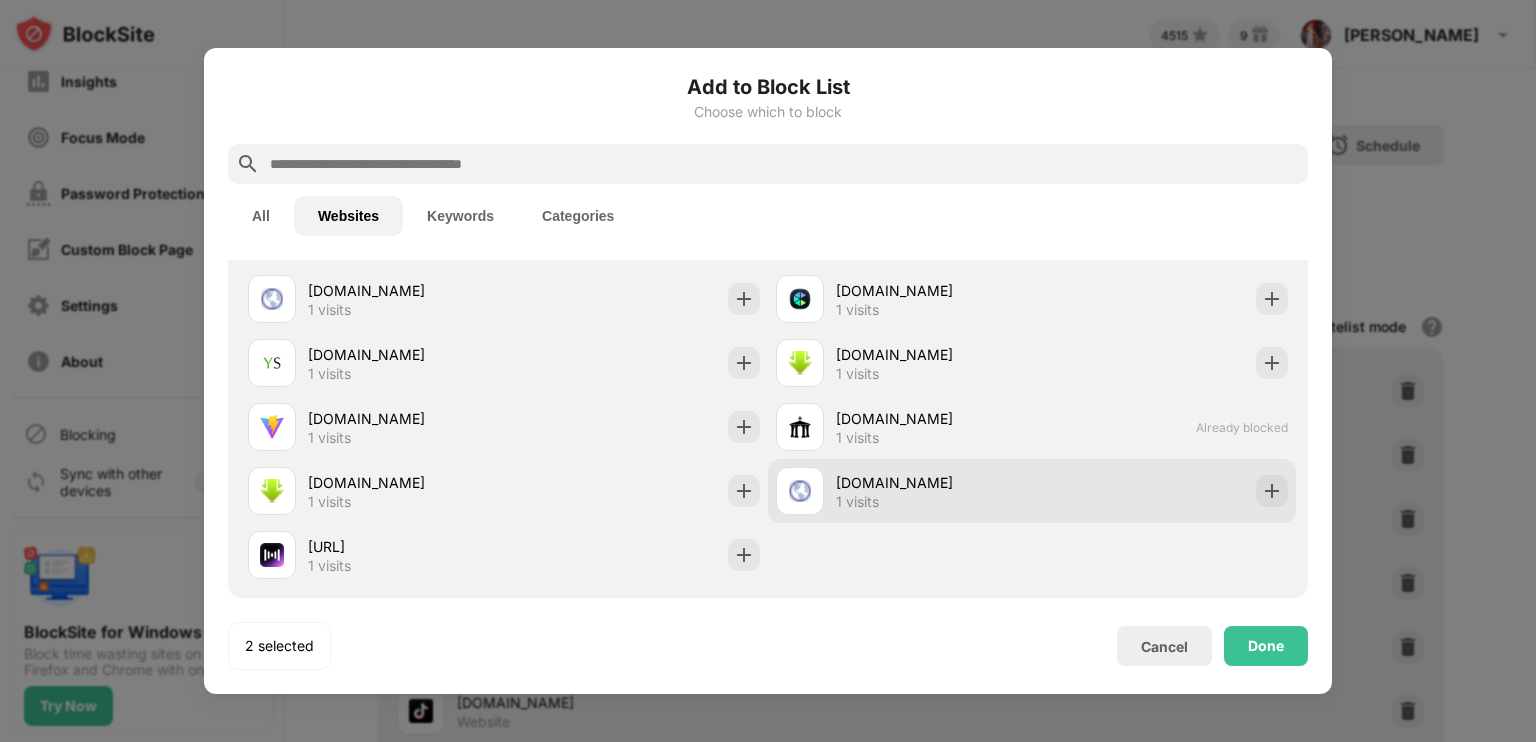 click on "api.marketdino.pl" at bounding box center (934, 482) 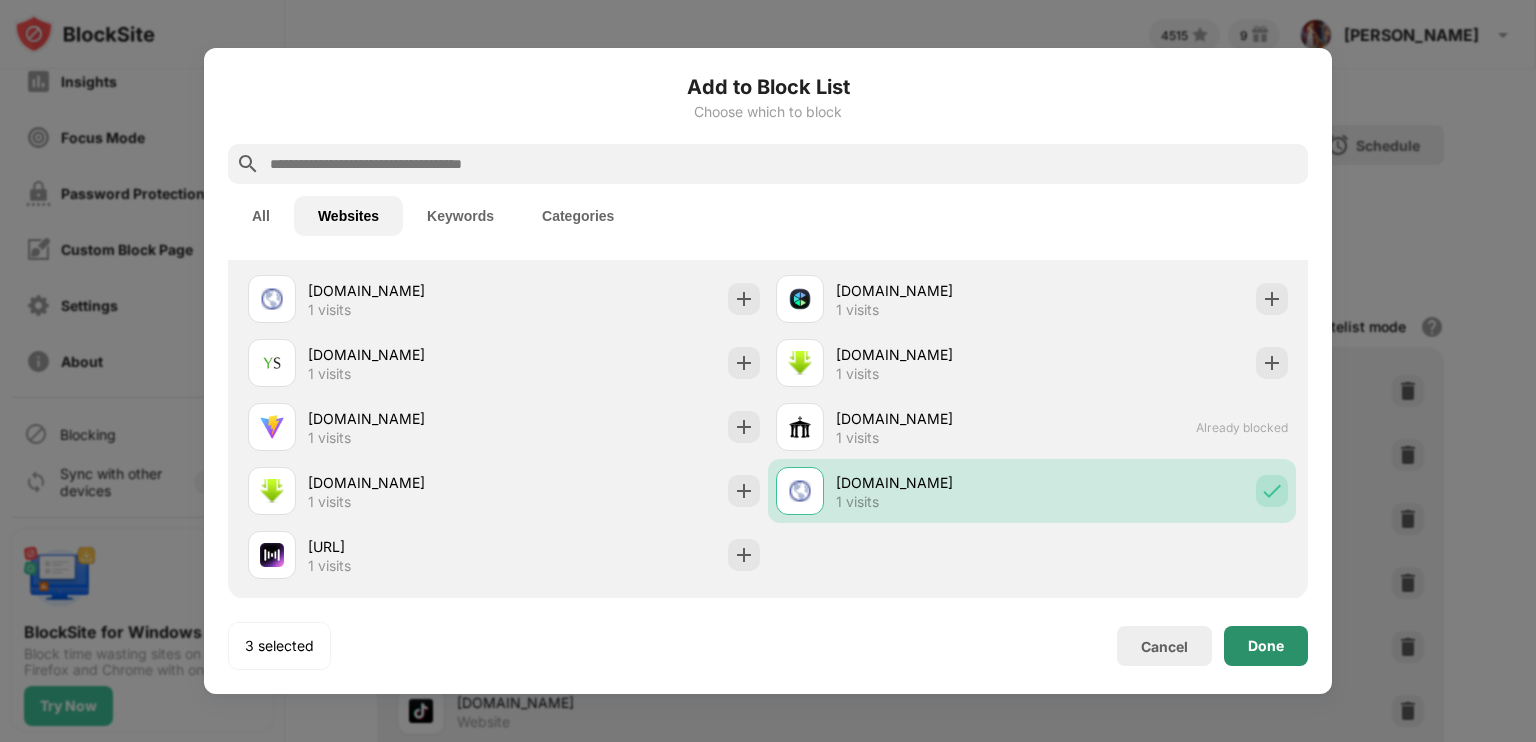 click on "Done" at bounding box center [1266, 646] 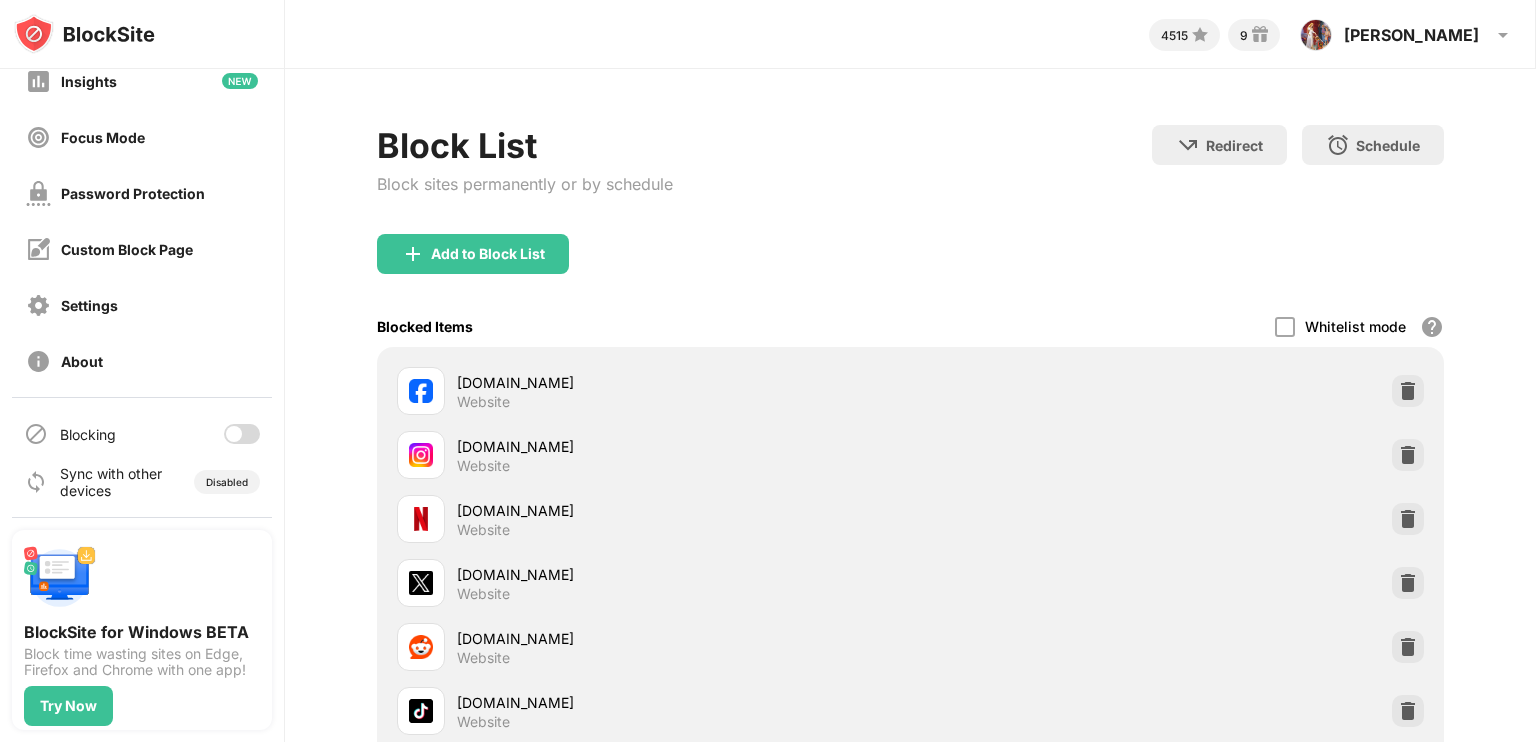 click at bounding box center (242, 434) 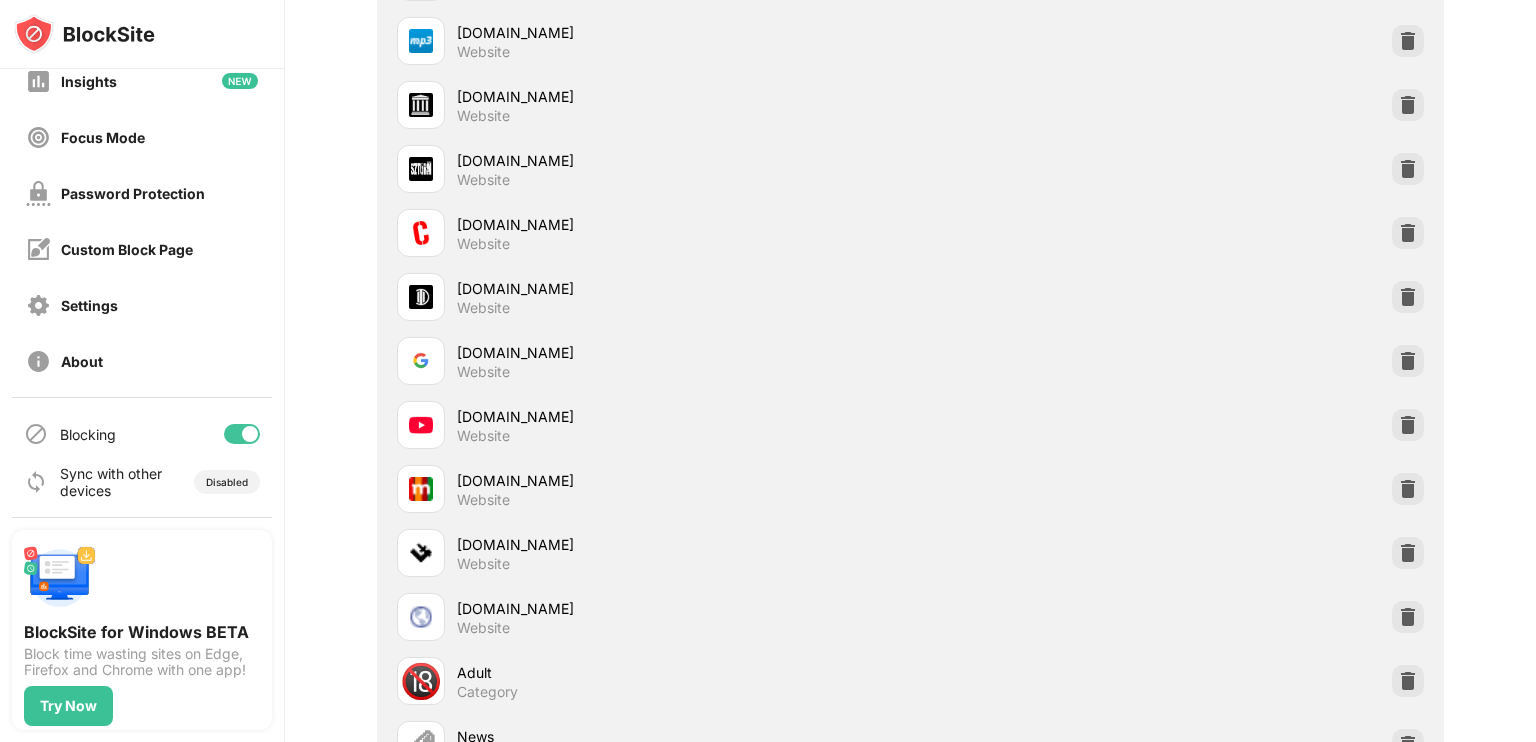 scroll, scrollTop: 6084, scrollLeft: 0, axis: vertical 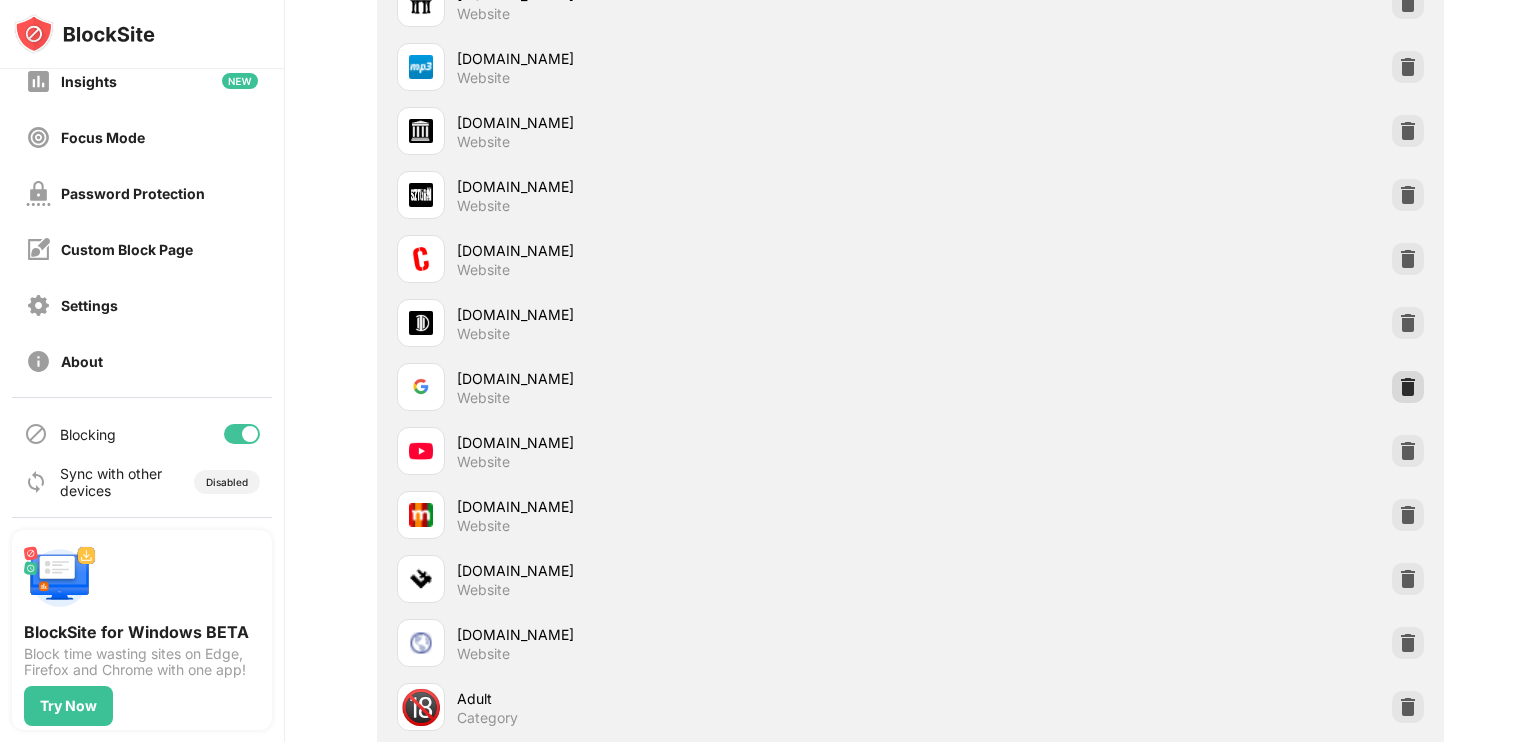 click at bounding box center [1408, 387] 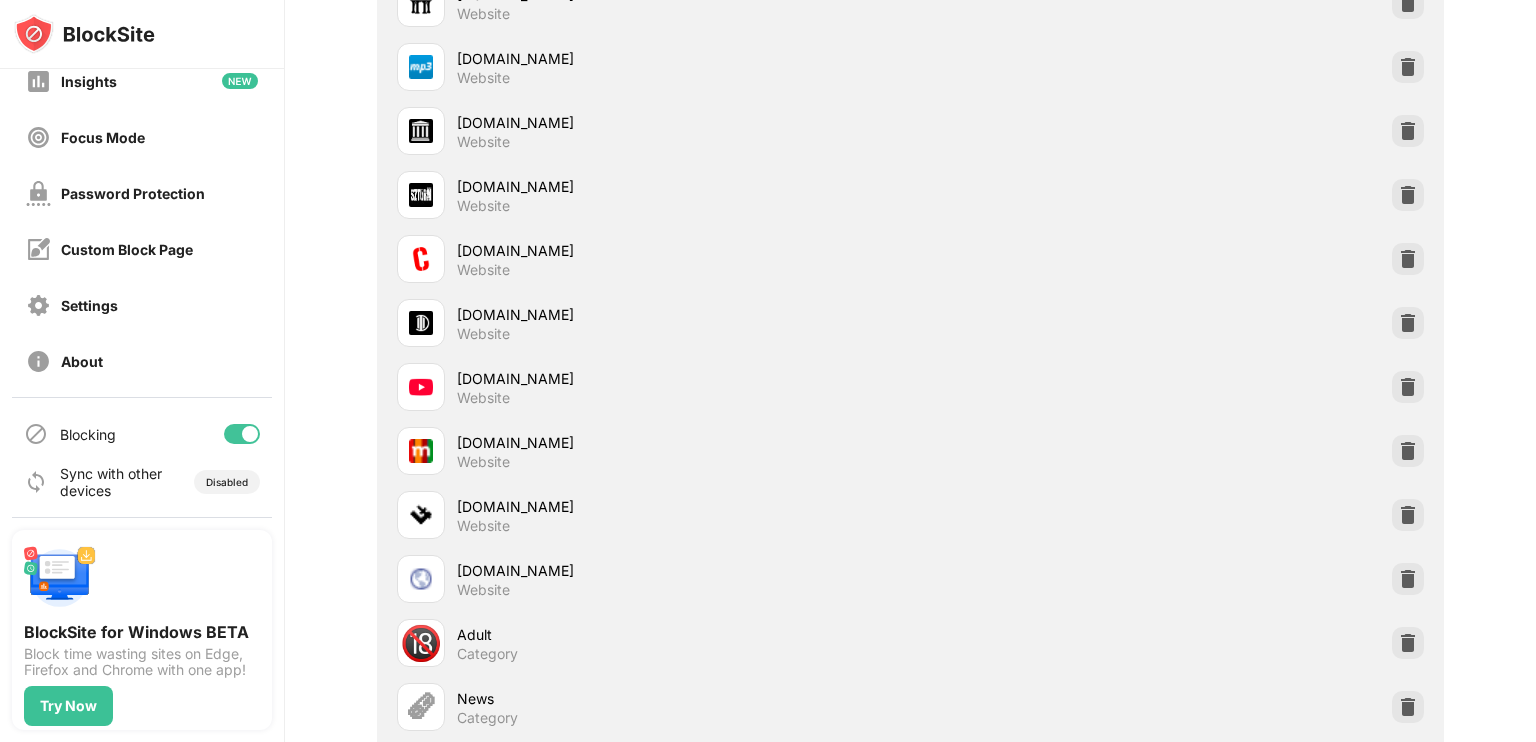click at bounding box center [242, 434] 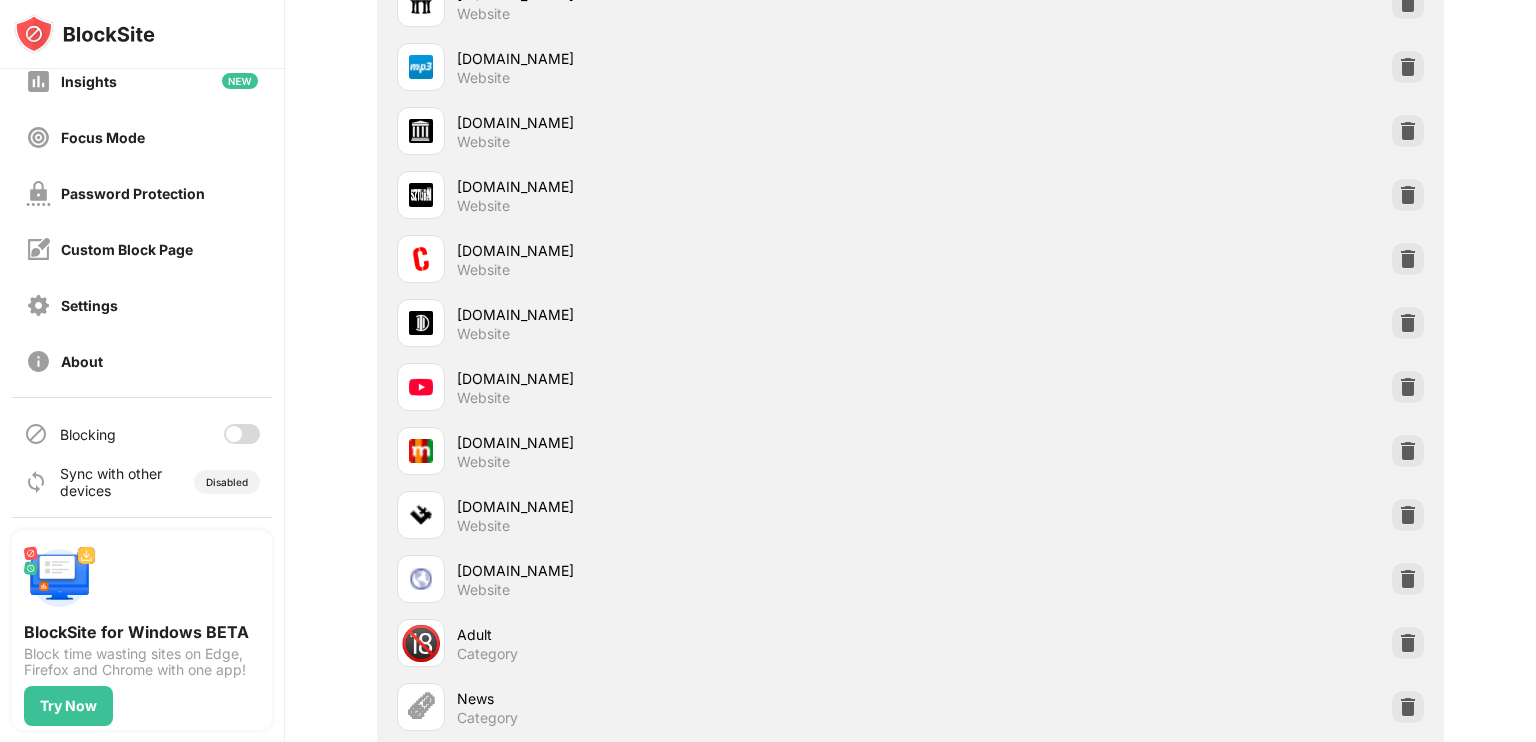 click at bounding box center (242, 434) 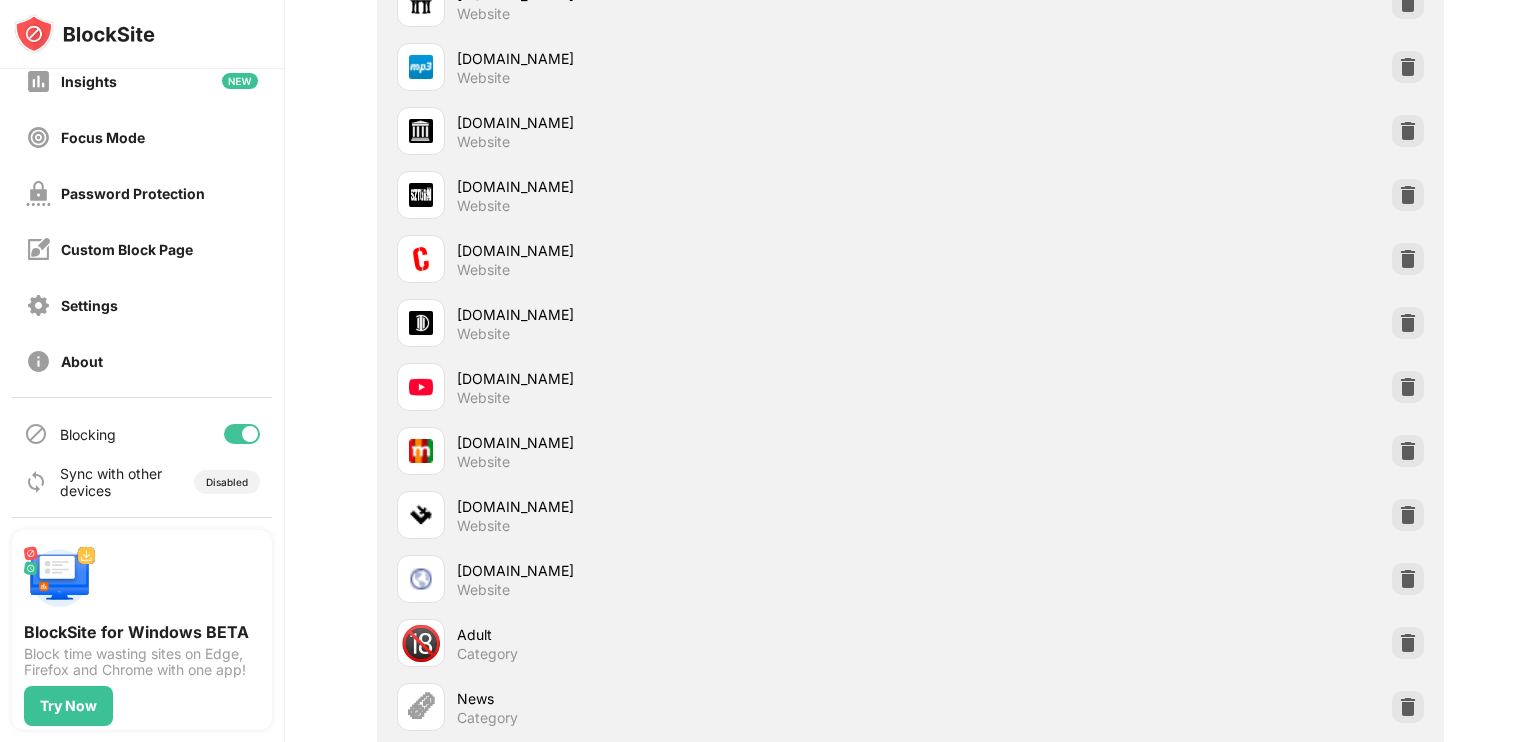 scroll, scrollTop: 0, scrollLeft: 0, axis: both 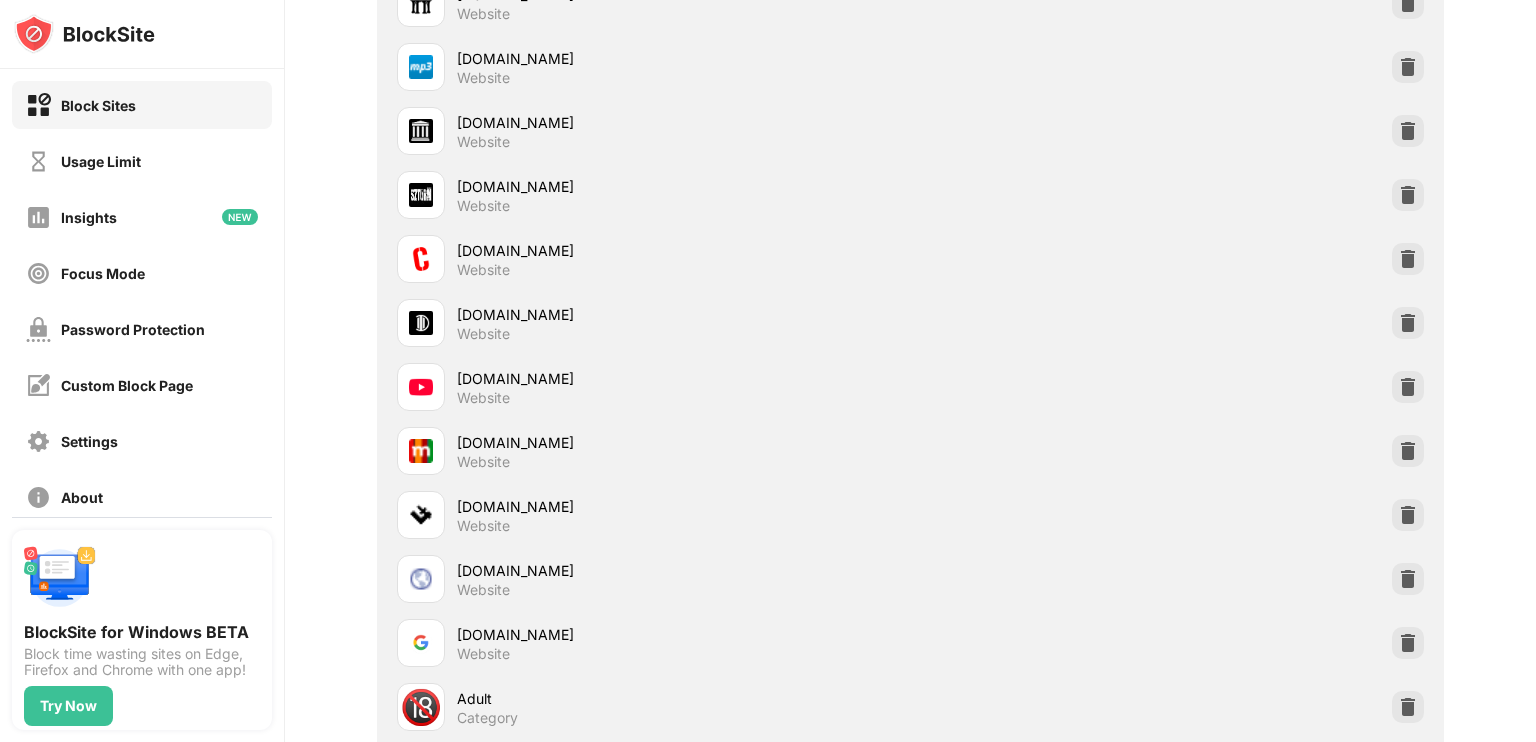 drag, startPoint x: 611, startPoint y: 266, endPoint x: 401, endPoint y: -113, distance: 433.2909 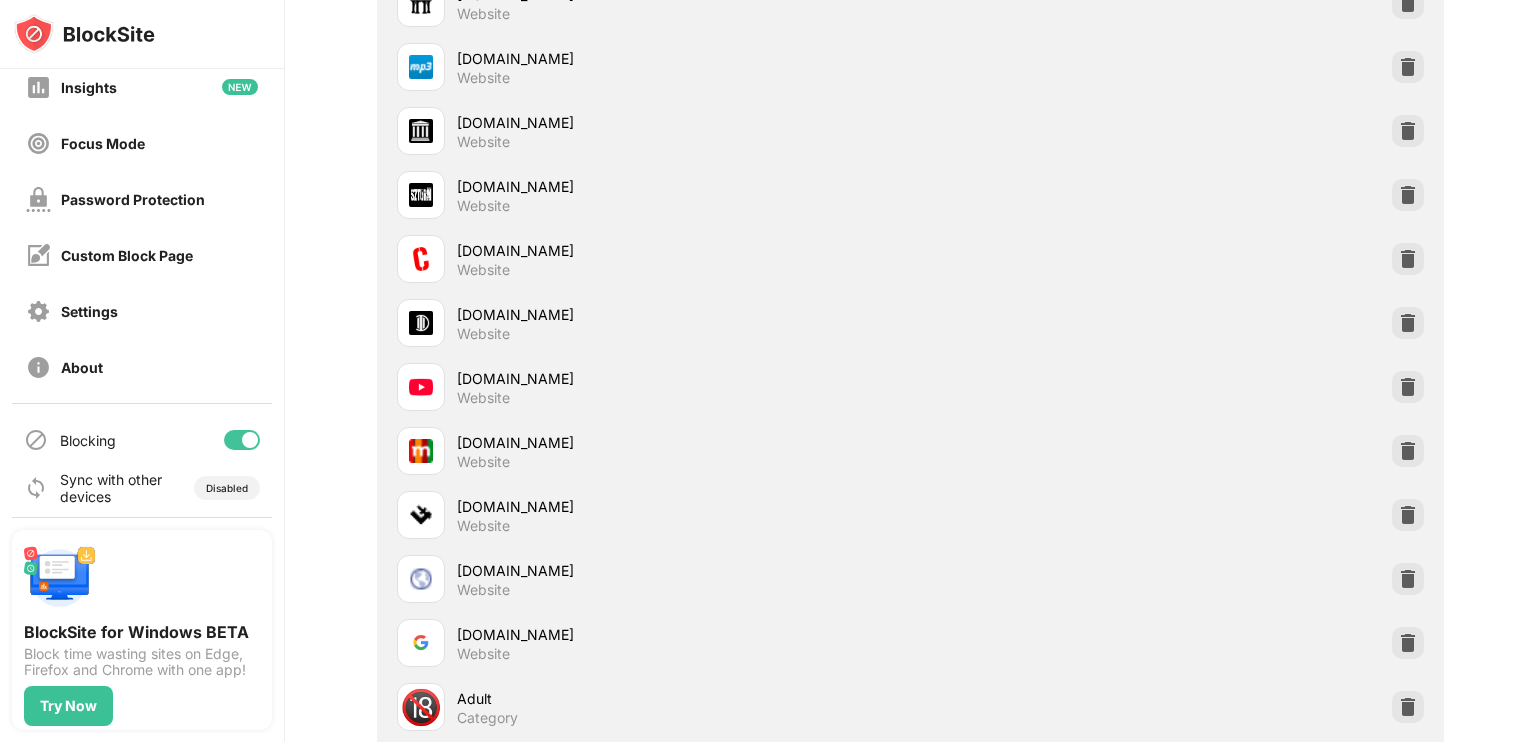 scroll, scrollTop: 0, scrollLeft: 0, axis: both 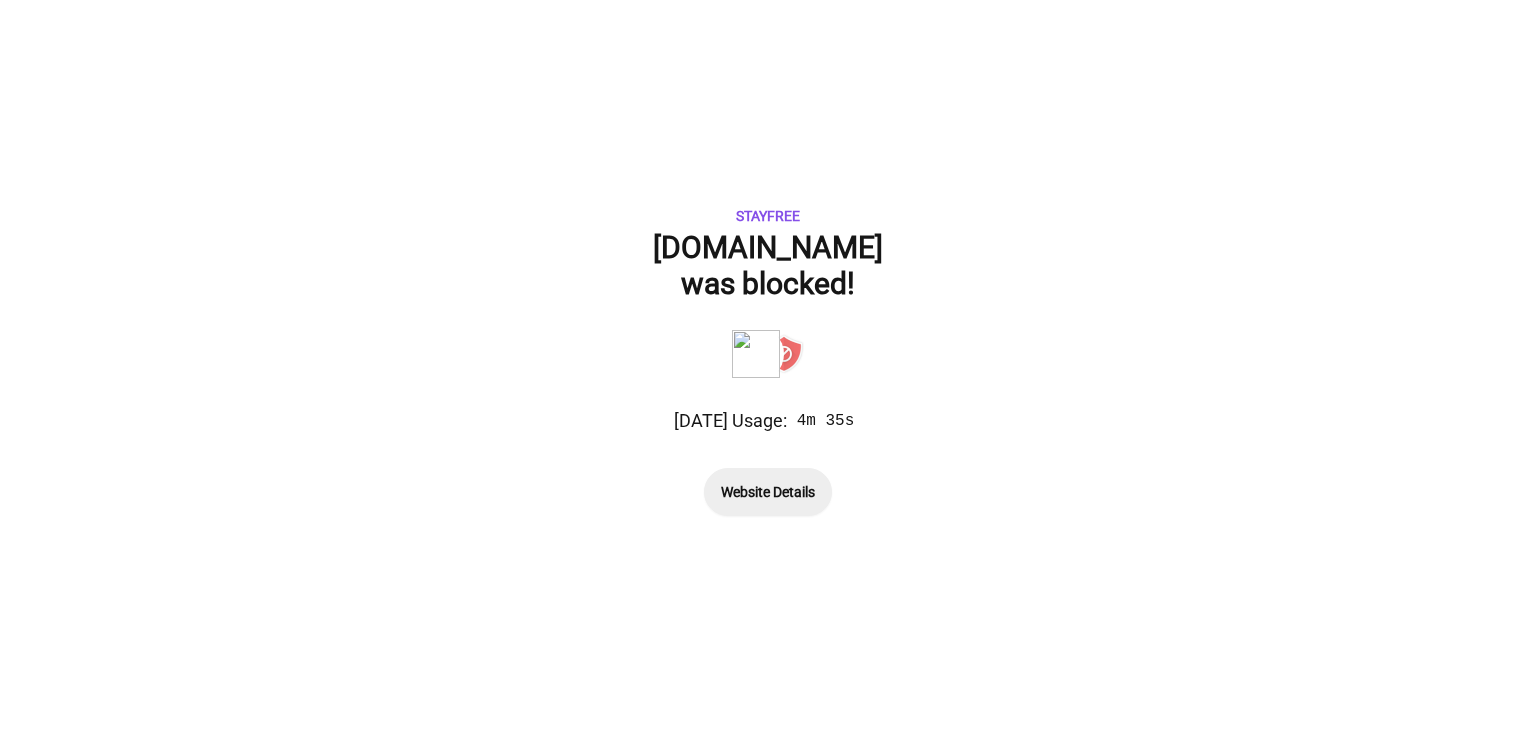 click on "Website Details" at bounding box center [768, 498] 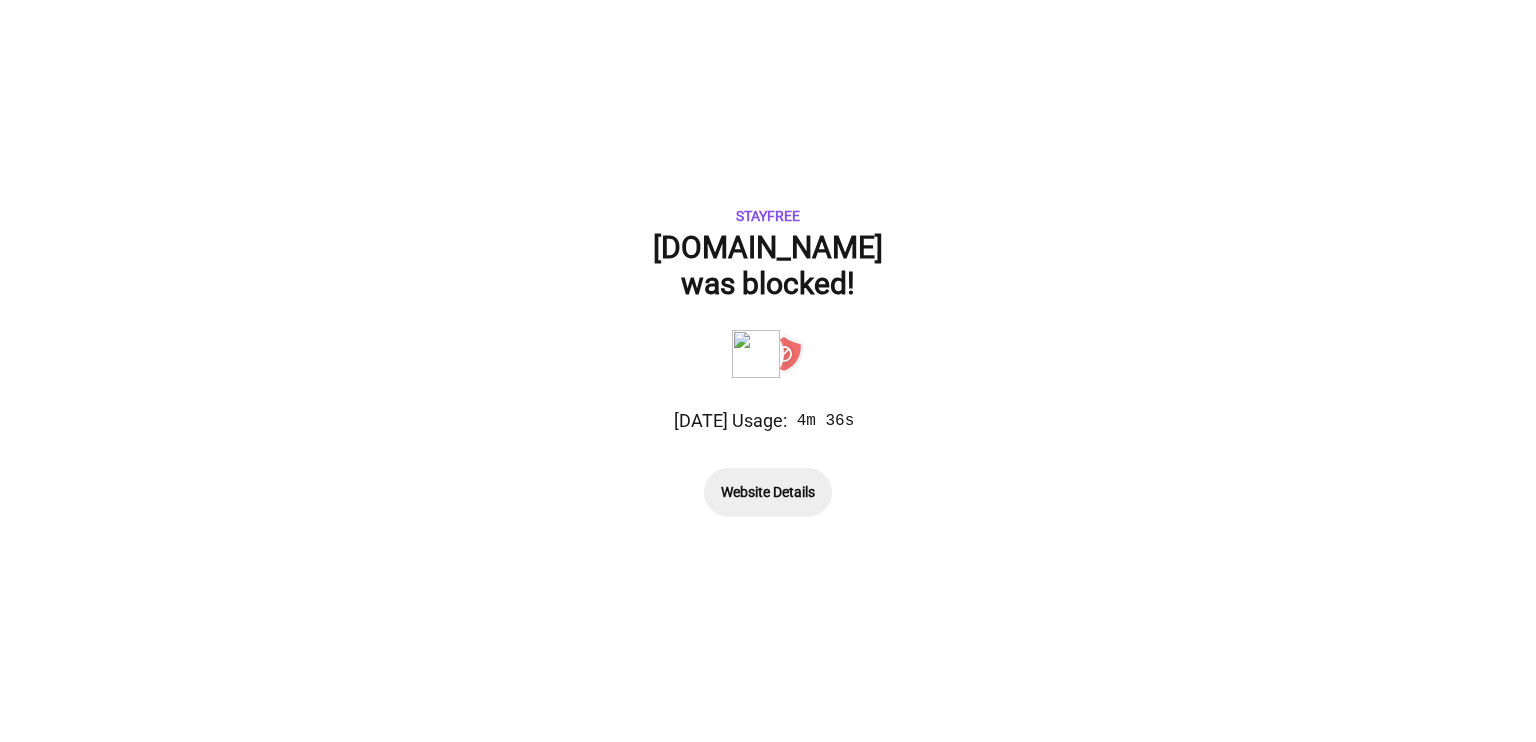 click on "Website Details" 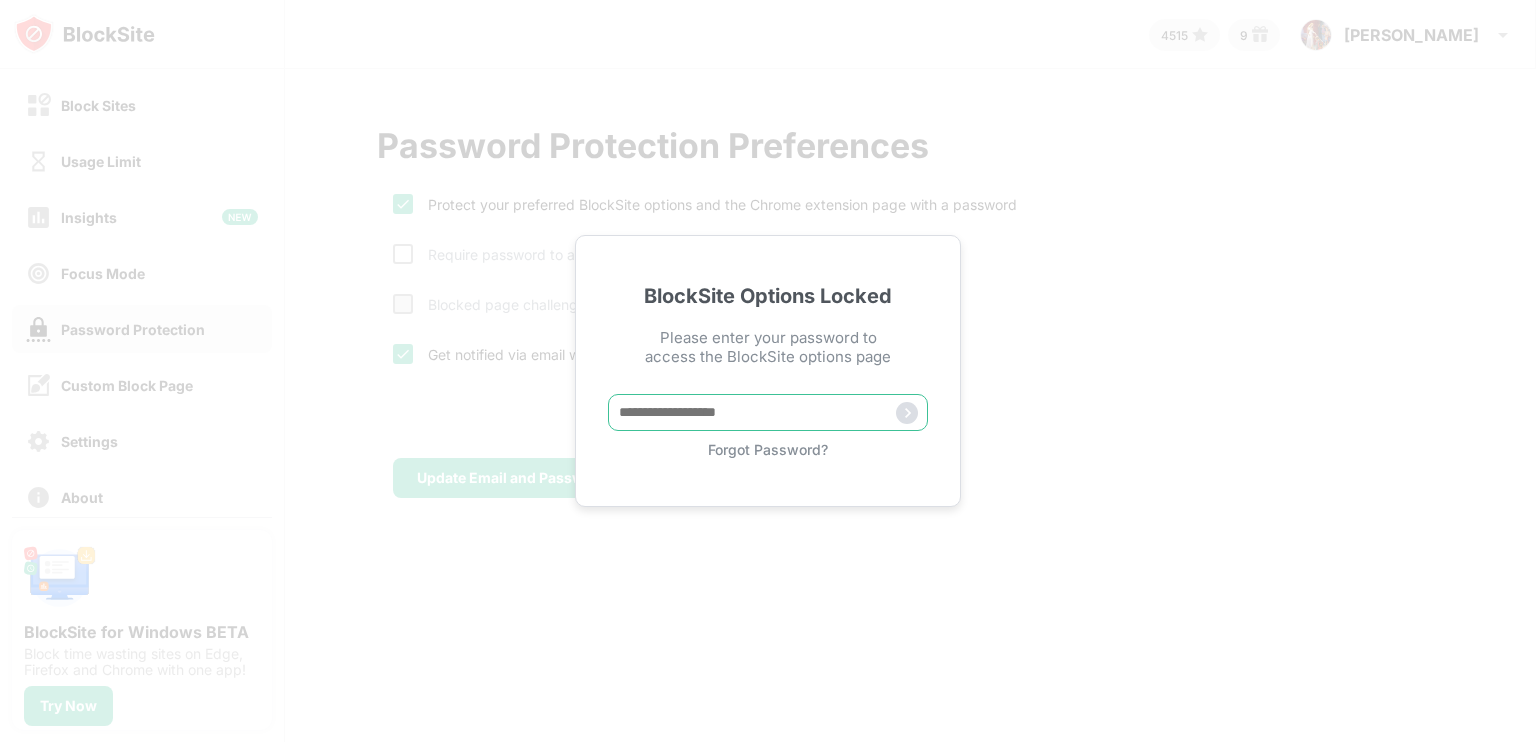 click at bounding box center [768, 412] 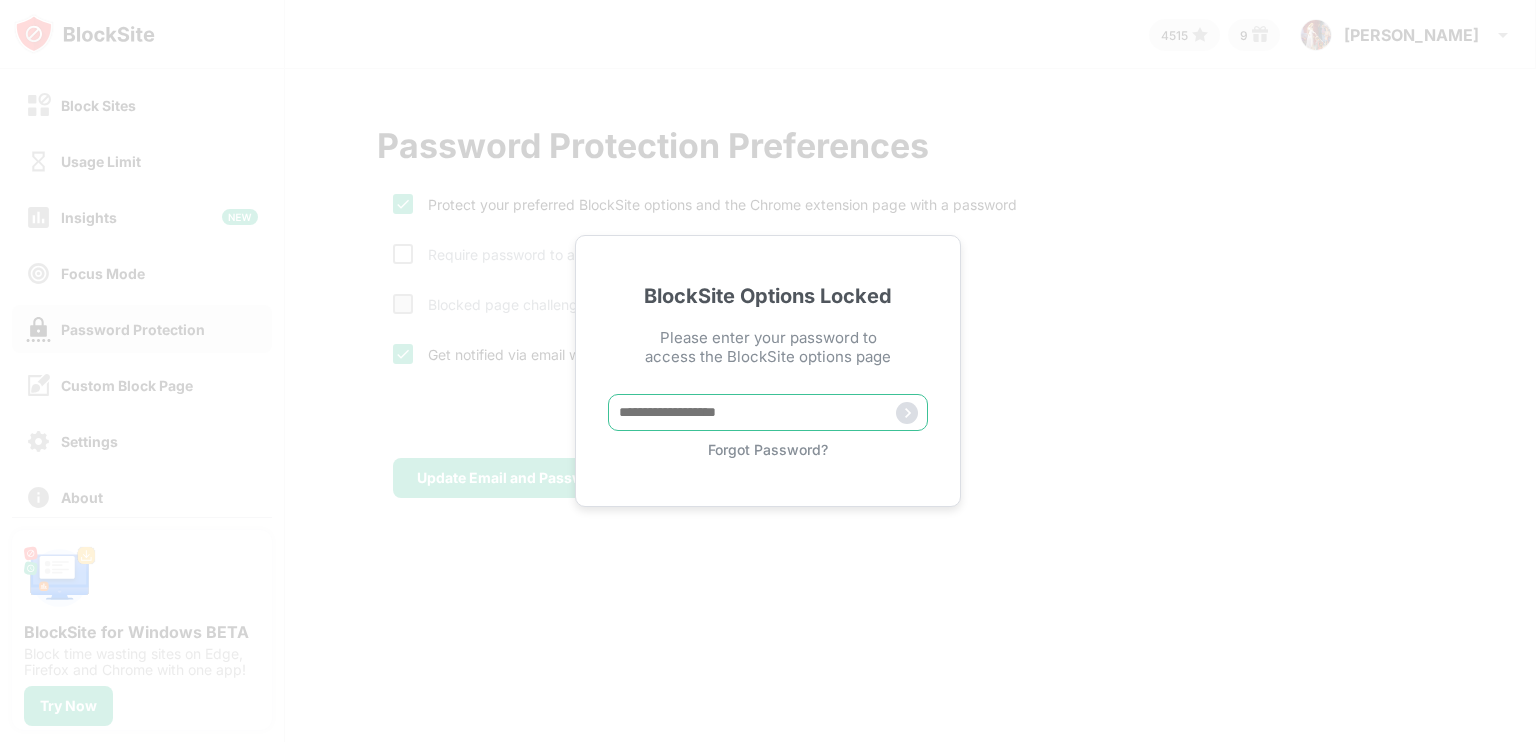 click at bounding box center [768, 412] 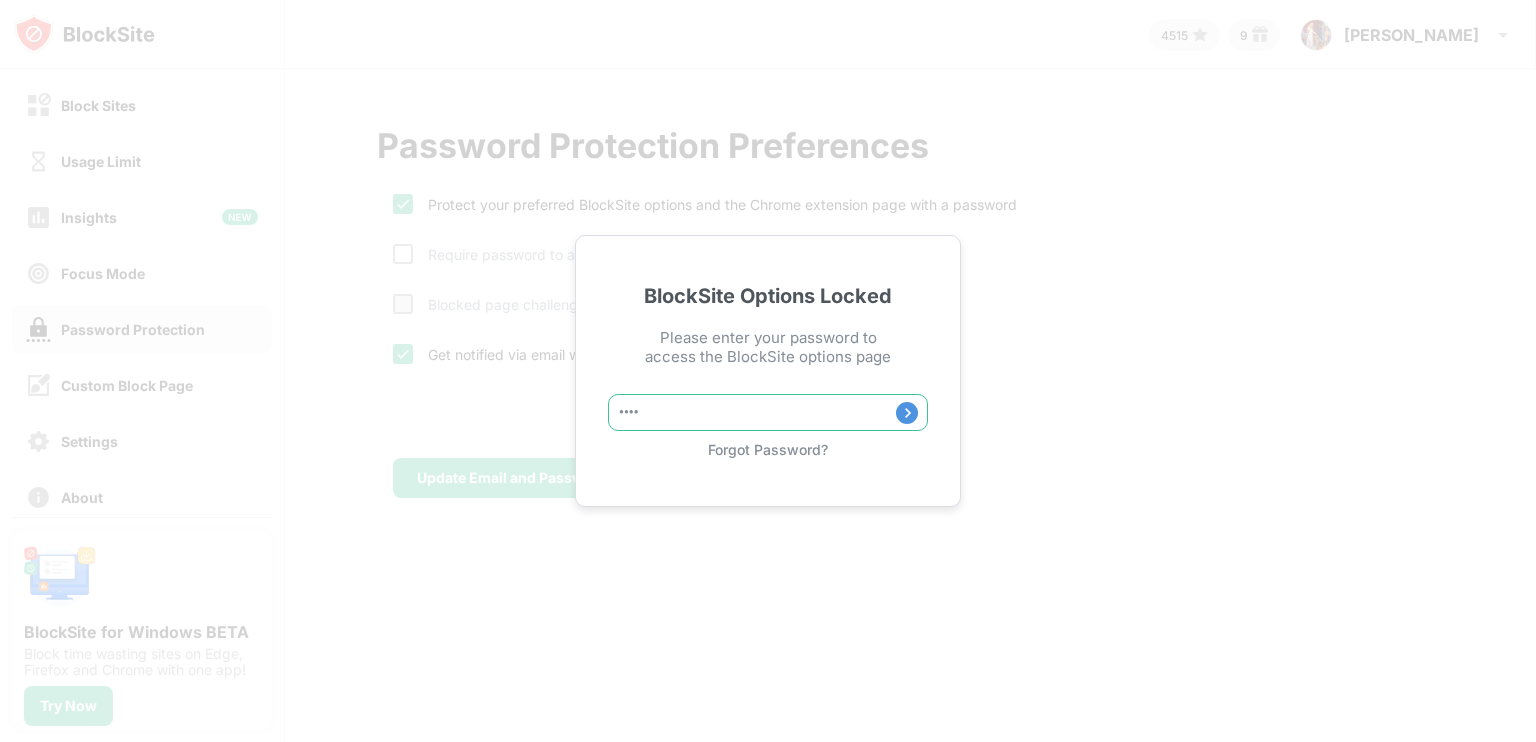 type on "*****" 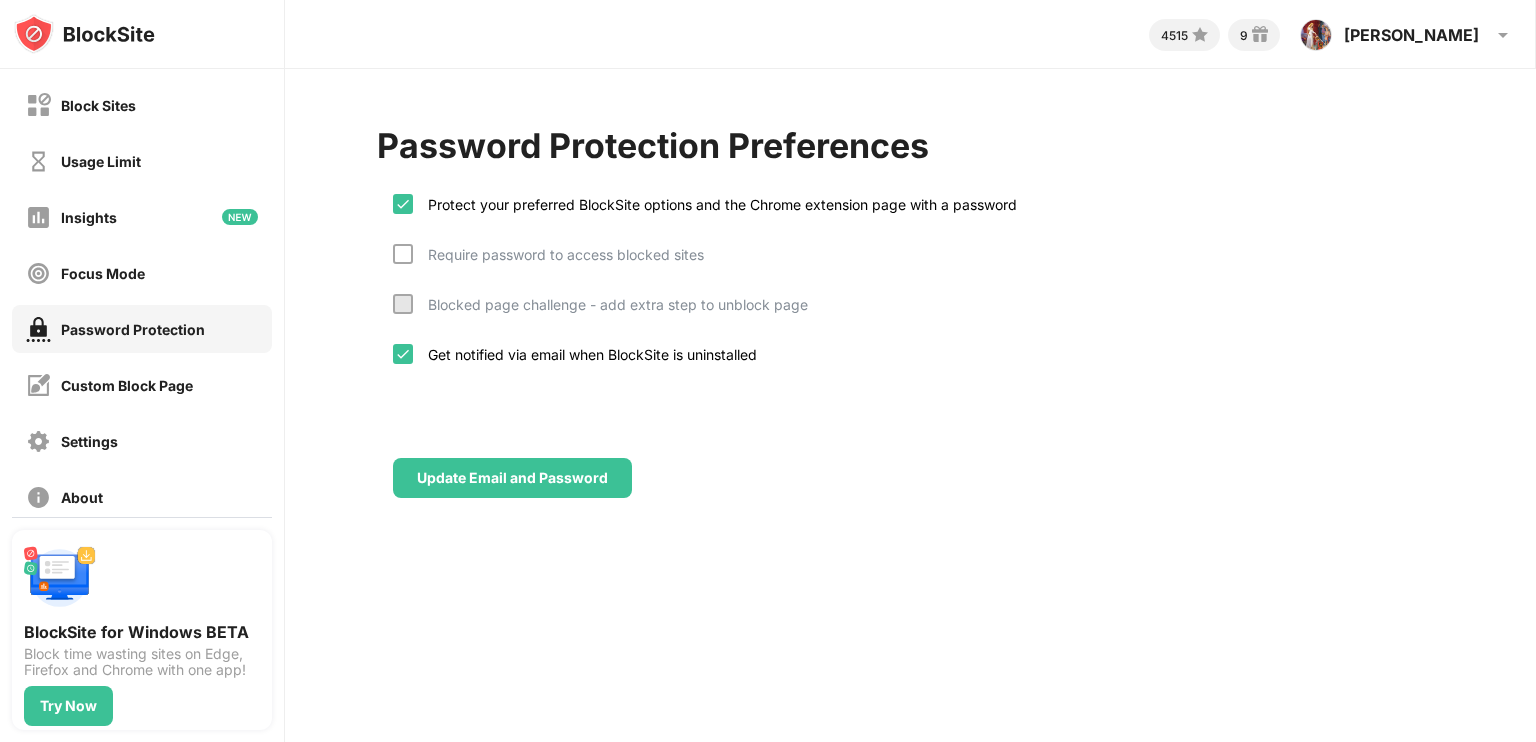 scroll, scrollTop: 136, scrollLeft: 0, axis: vertical 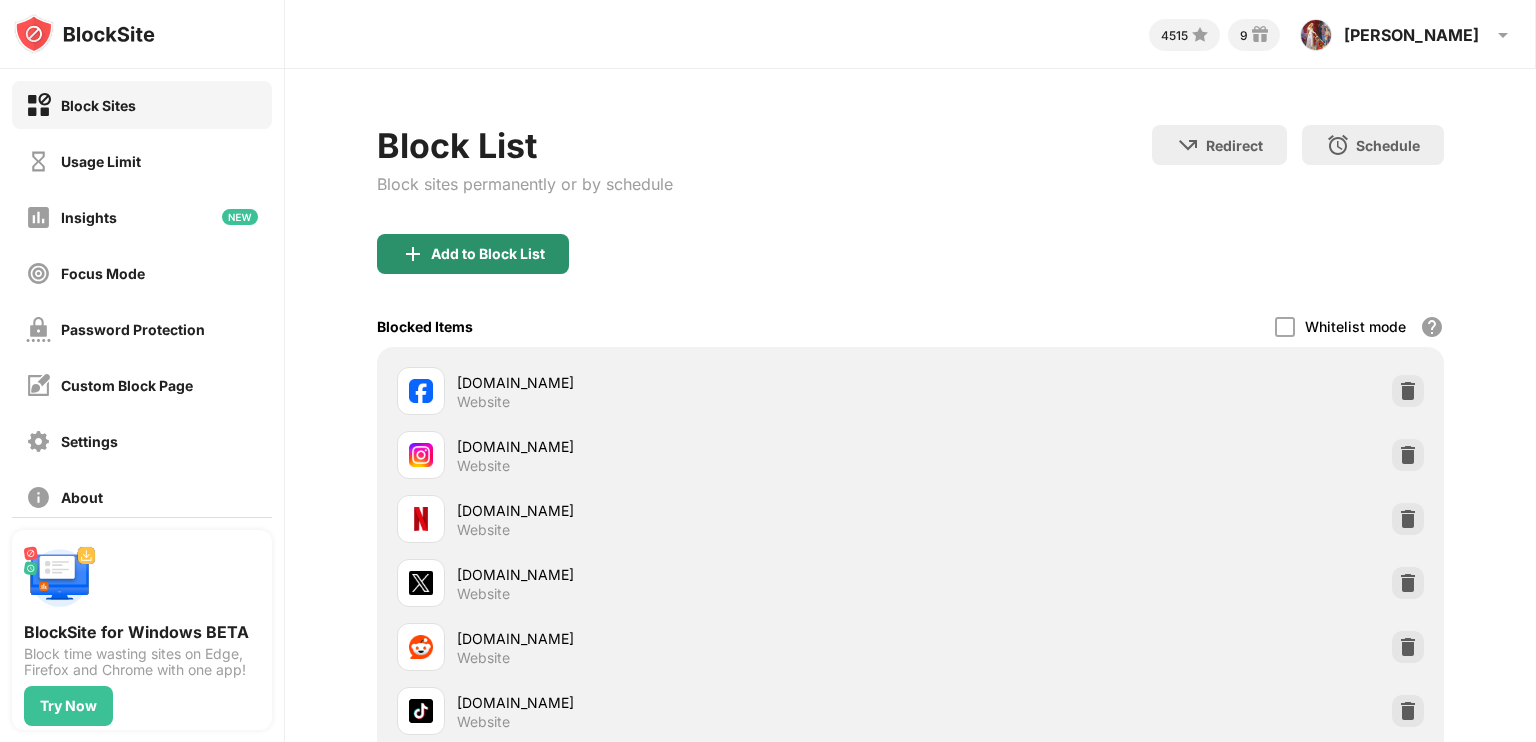 click on "Add to Block List" at bounding box center (488, 254) 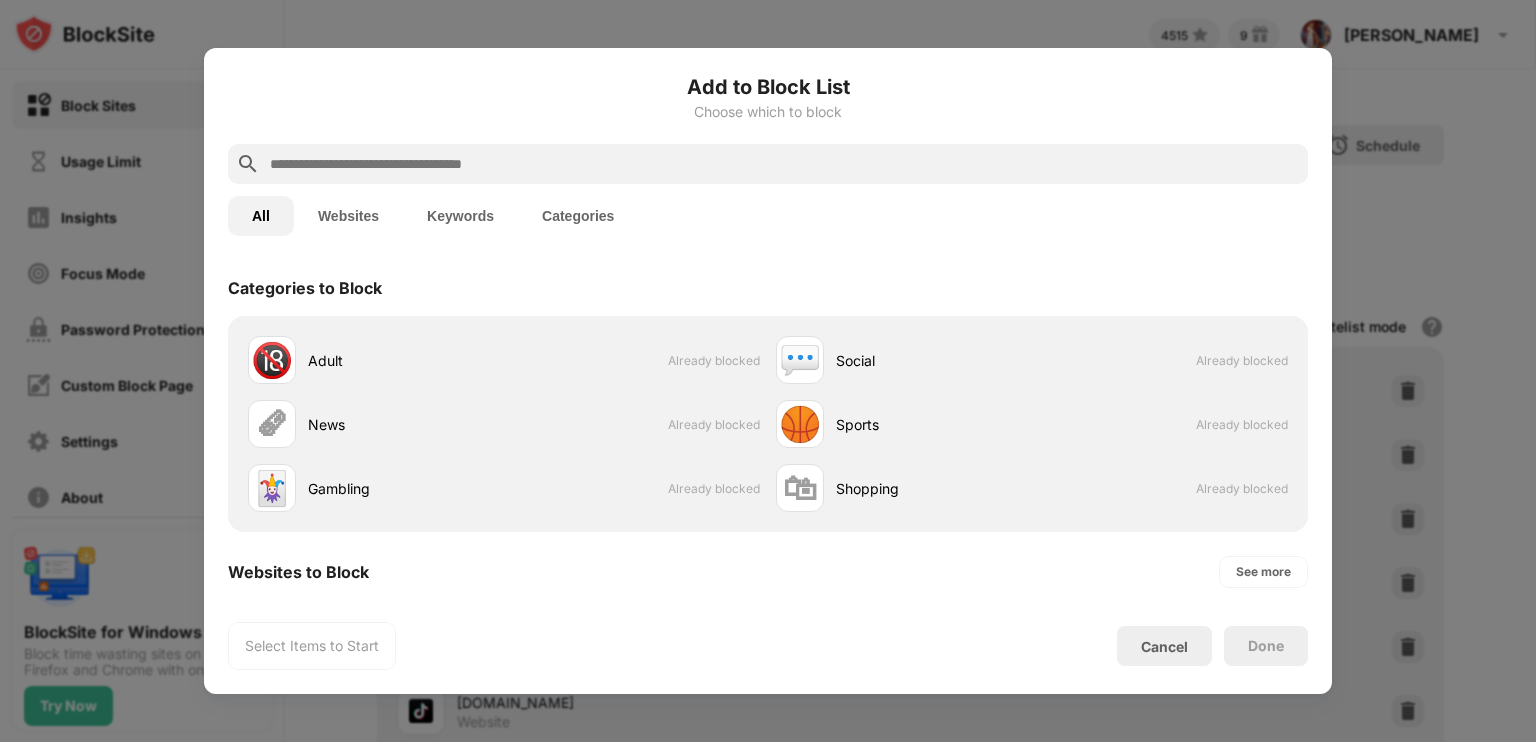 click on "Websites" at bounding box center [348, 216] 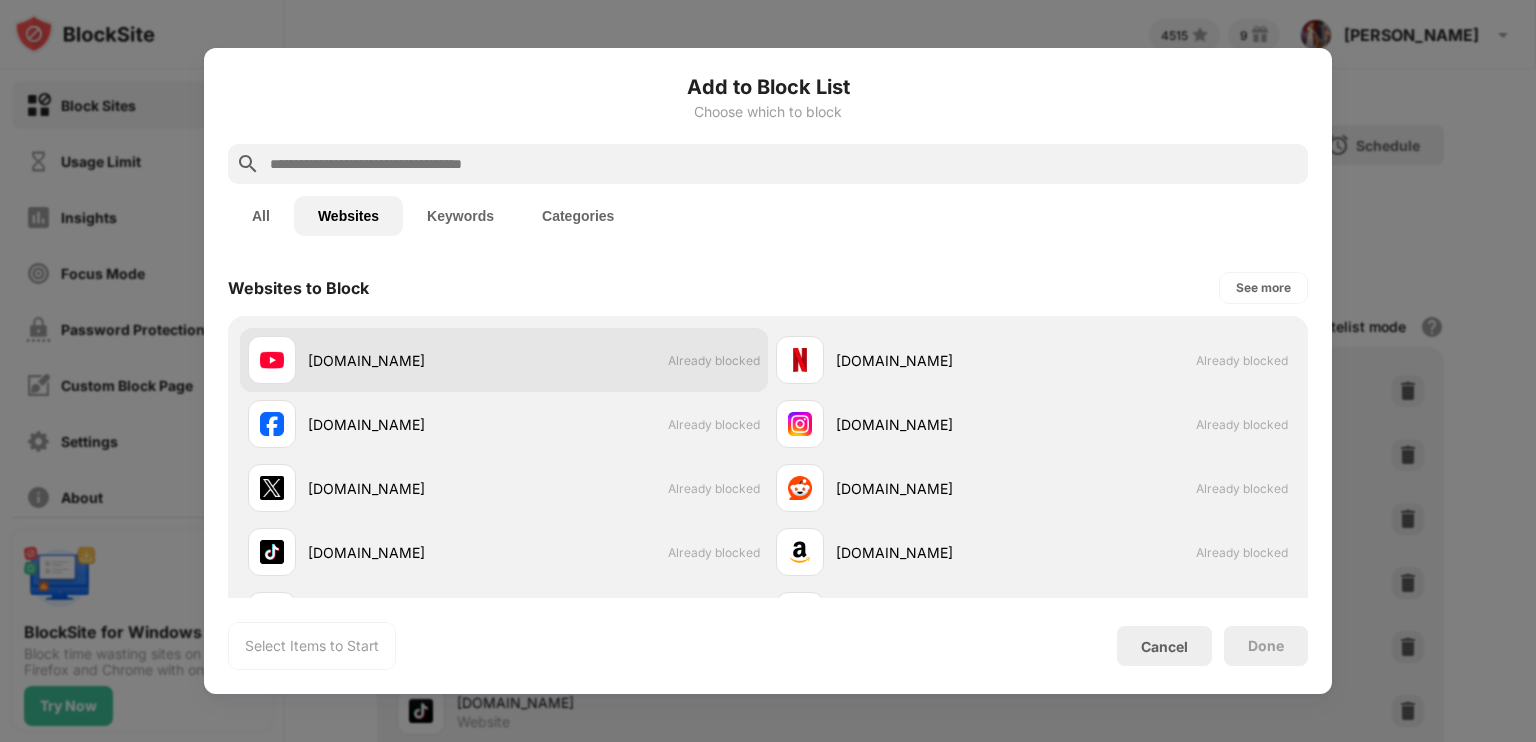 click on "youtube.com" at bounding box center [376, 360] 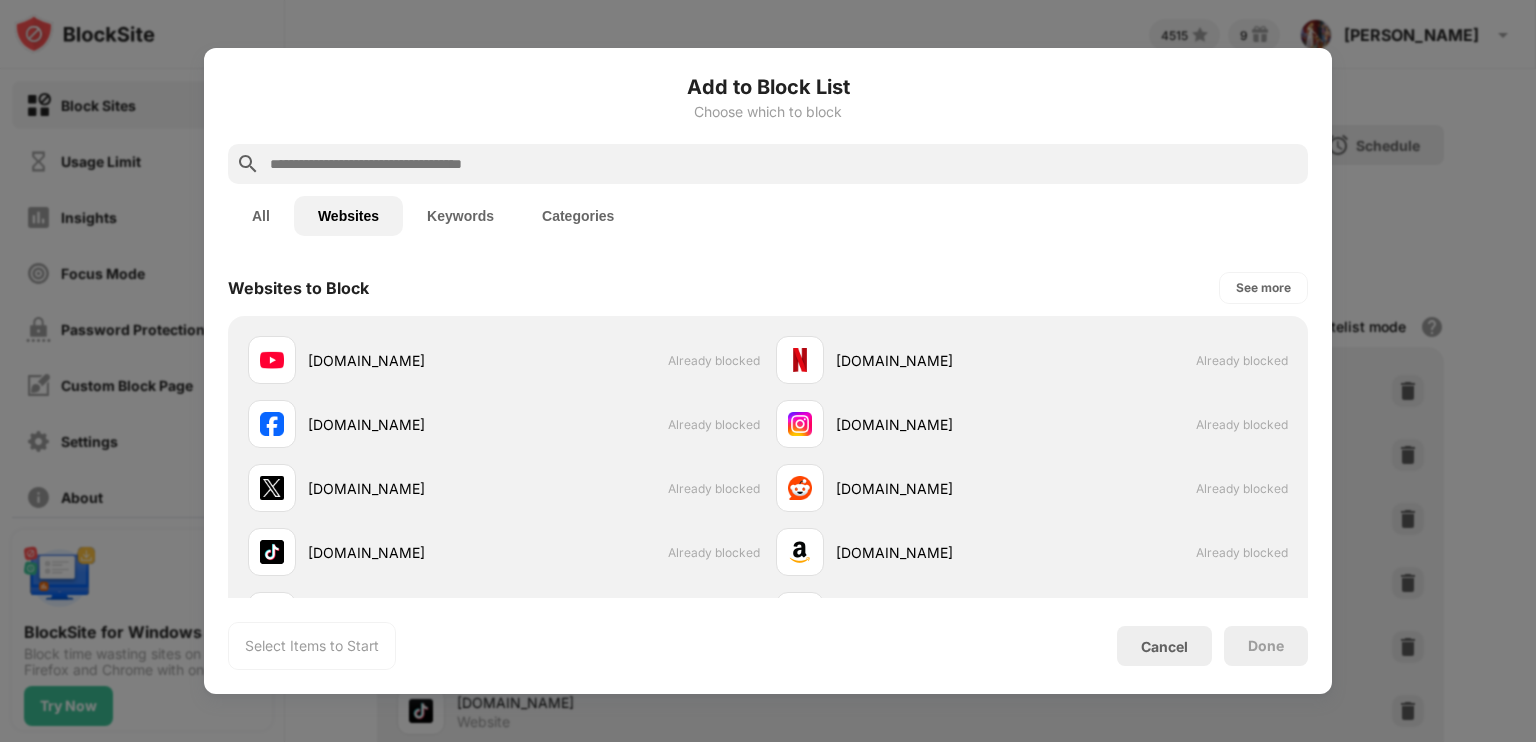 click on "Add to Block List Choose which to block All Websites Keywords Categories Websites to Block See more youtube.com Already blocked netflix.com Already blocked facebook.com Already blocked instagram.com Already blocked x.com Already blocked reddit.com Already blocked tiktok.com Already blocked amazon.com Already blocked buzzfeed.com Already blocked pinterest.com Already blocked Your Top Visited Websites See more google.com 78 visits Already blocked youtube.com 75 visits Already blocked marketdino.pl 32 visits Already blocked translate.google.pl 28 visits mp3.pm 14 visits Already blocked elfaihghhjjoknimpccccmkioofjjfkf 11 visits online.mbank.pl 8 visits Already blocked accounts.google.com 6 visits Already blocked api.avavotoptagfreefile.monster 5 visits avavotoptagfreefile.monster 5 visits Select Items to Start Cancel Done" at bounding box center (768, 371) 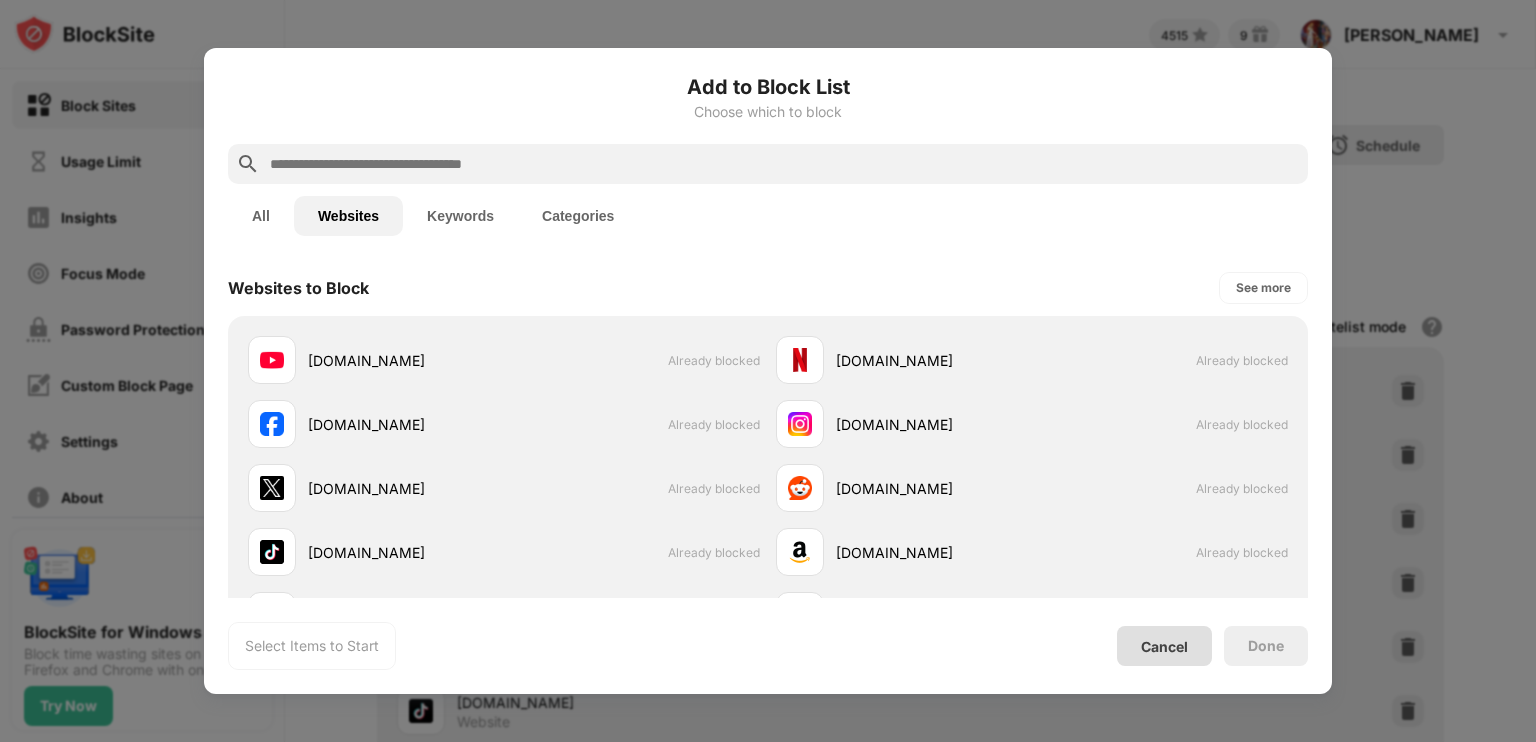 click on "Cancel" at bounding box center [1164, 646] 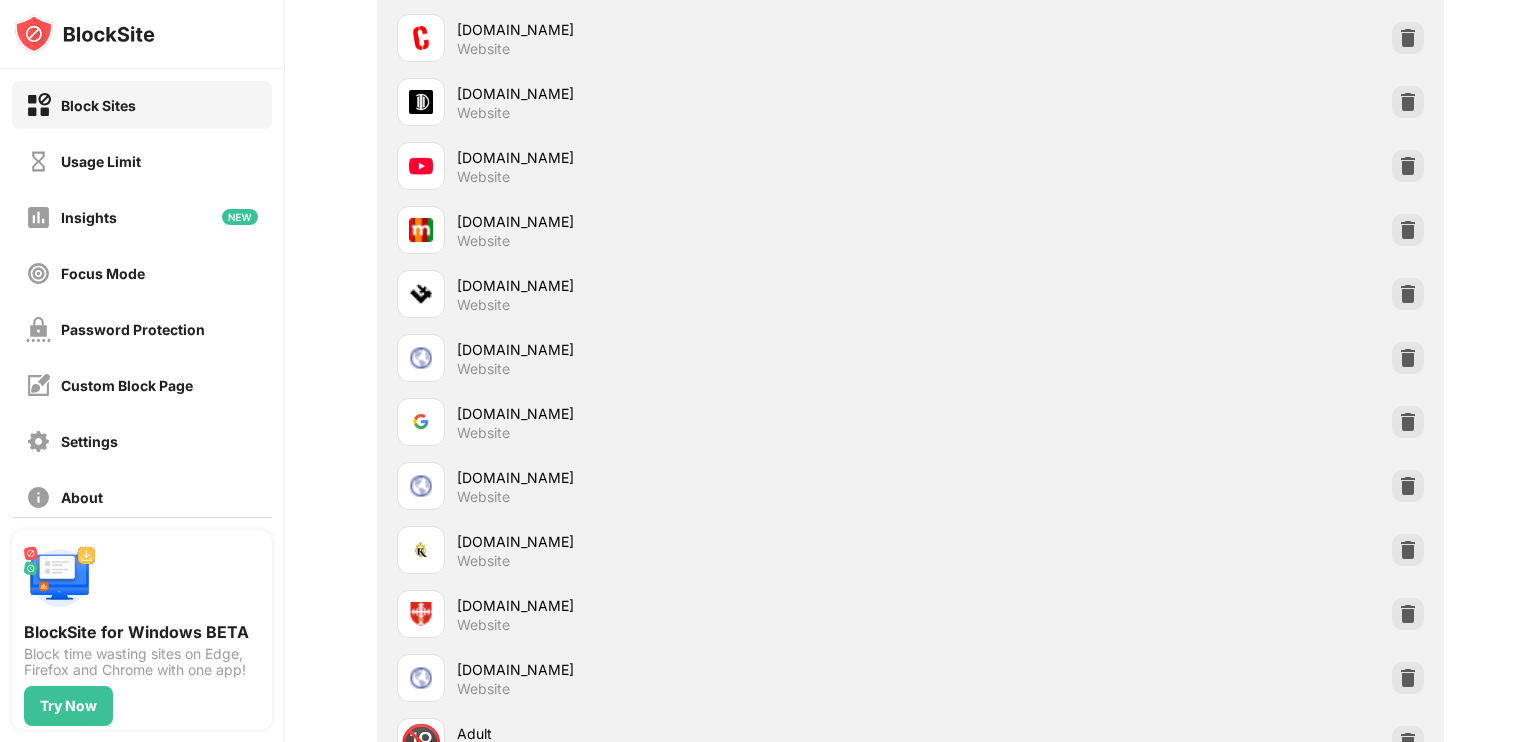 scroll, scrollTop: 6261, scrollLeft: 0, axis: vertical 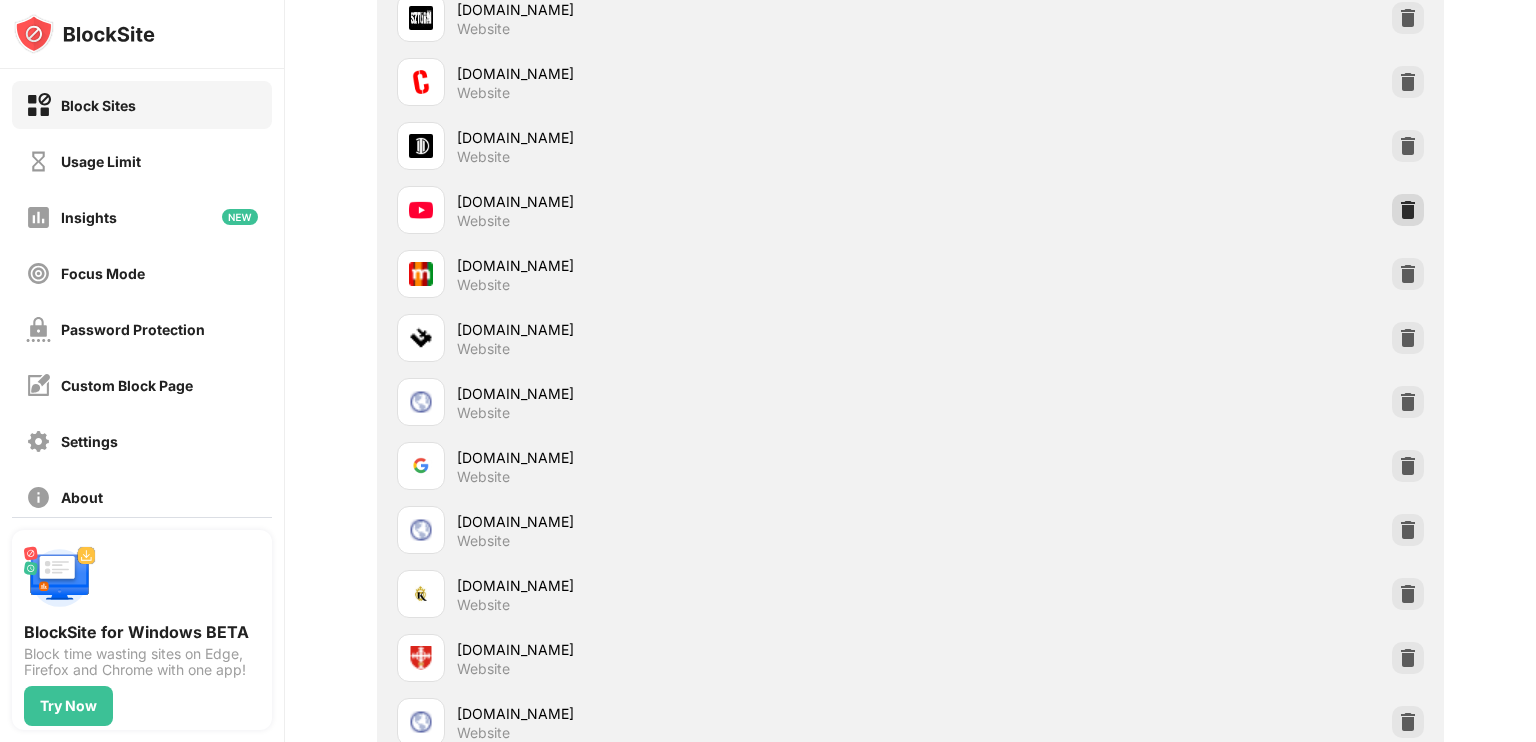 click at bounding box center [1408, 210] 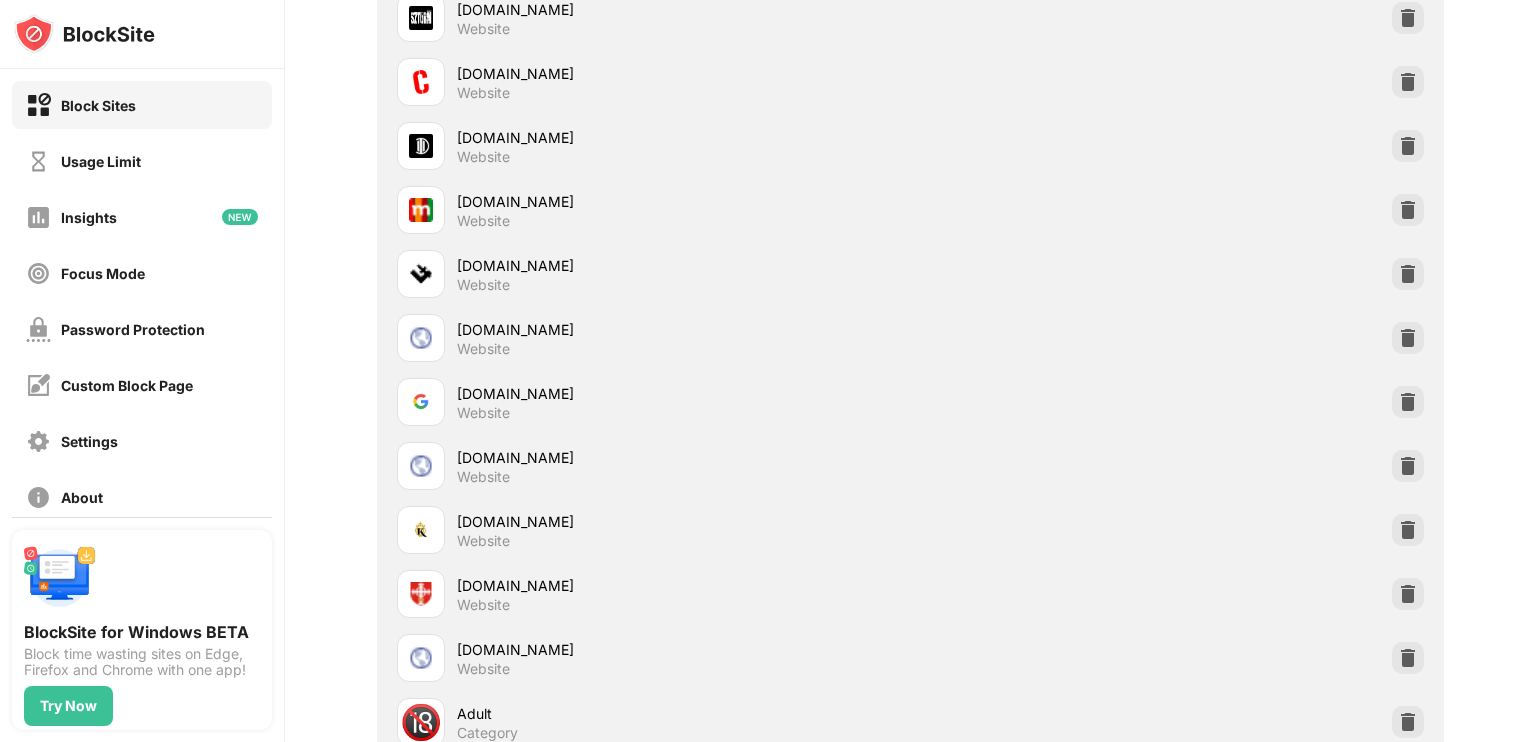 click on "Block List Block sites permanently or by schedule Redirect Choose a site to be redirected to when blocking is active Schedule Select which days and timeframes the block list will be active. Add to Block List Blocked Items Whitelist mode Block all websites except for those in your whitelist. Whitelist Mode only works with URLs and won't include categories or keywords. facebook.com Website instagram.com Website netflix.com Website x.com Website reddit.com Website tiktok.com Website amazon.com Website buzzfeed.com Website pinterest.com Website linkedin.com Website tumblr.com Website ebay.com Website giphy.com Website etsy.com Website huffpost.com Website imdb.com Website espn.com Website vice.com Website flickr.com Website npr.org Website quora.com Website dailymail.co.uk Website gawker.com Website medium.com Website imgur.com Website knowyourmeme.com Website theonion.com Website boredpanda.com Website huffingtonpost.com Website nytimes.com Website 9gag.com Website people.com Website bbc.com Website Website 🔞" at bounding box center [910, -2475] 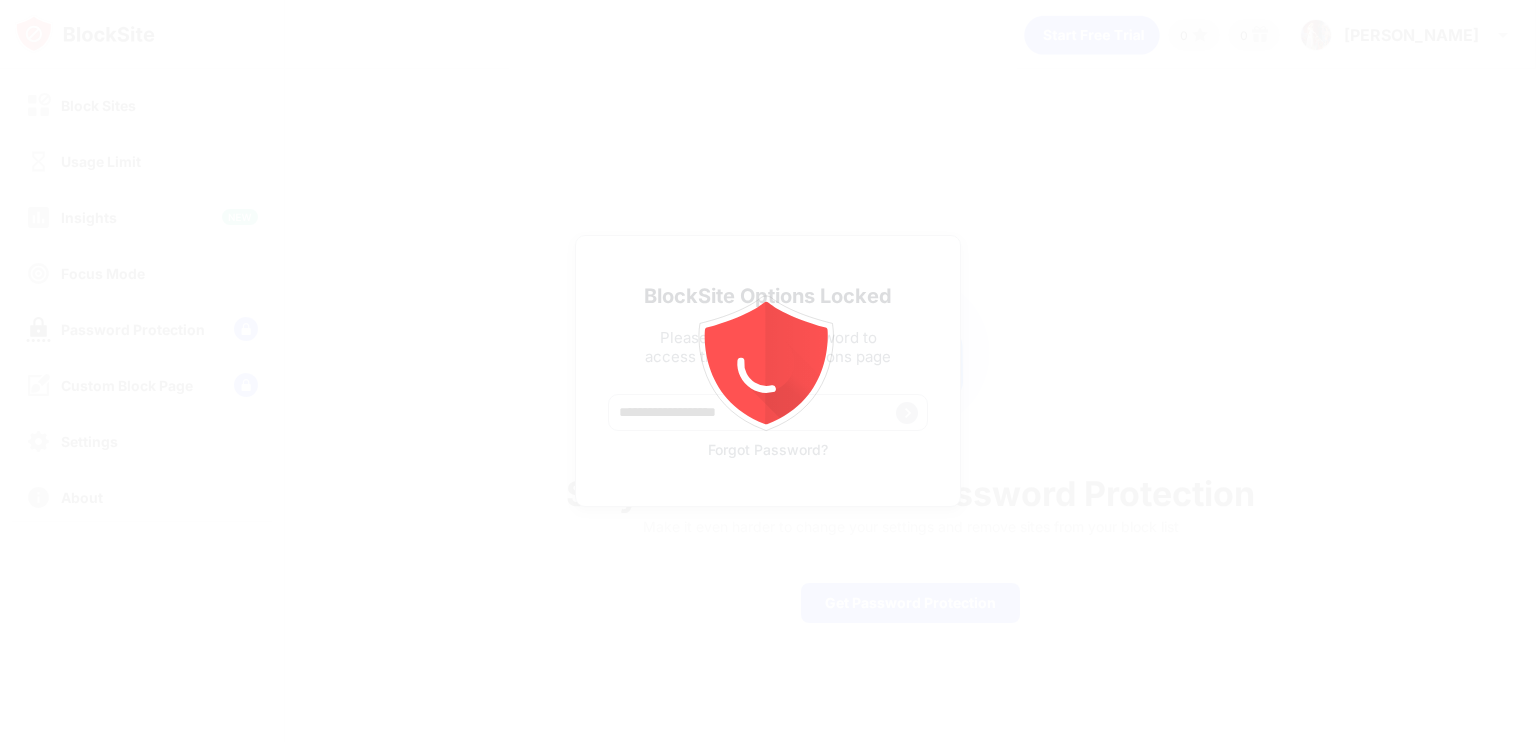 scroll, scrollTop: 0, scrollLeft: 0, axis: both 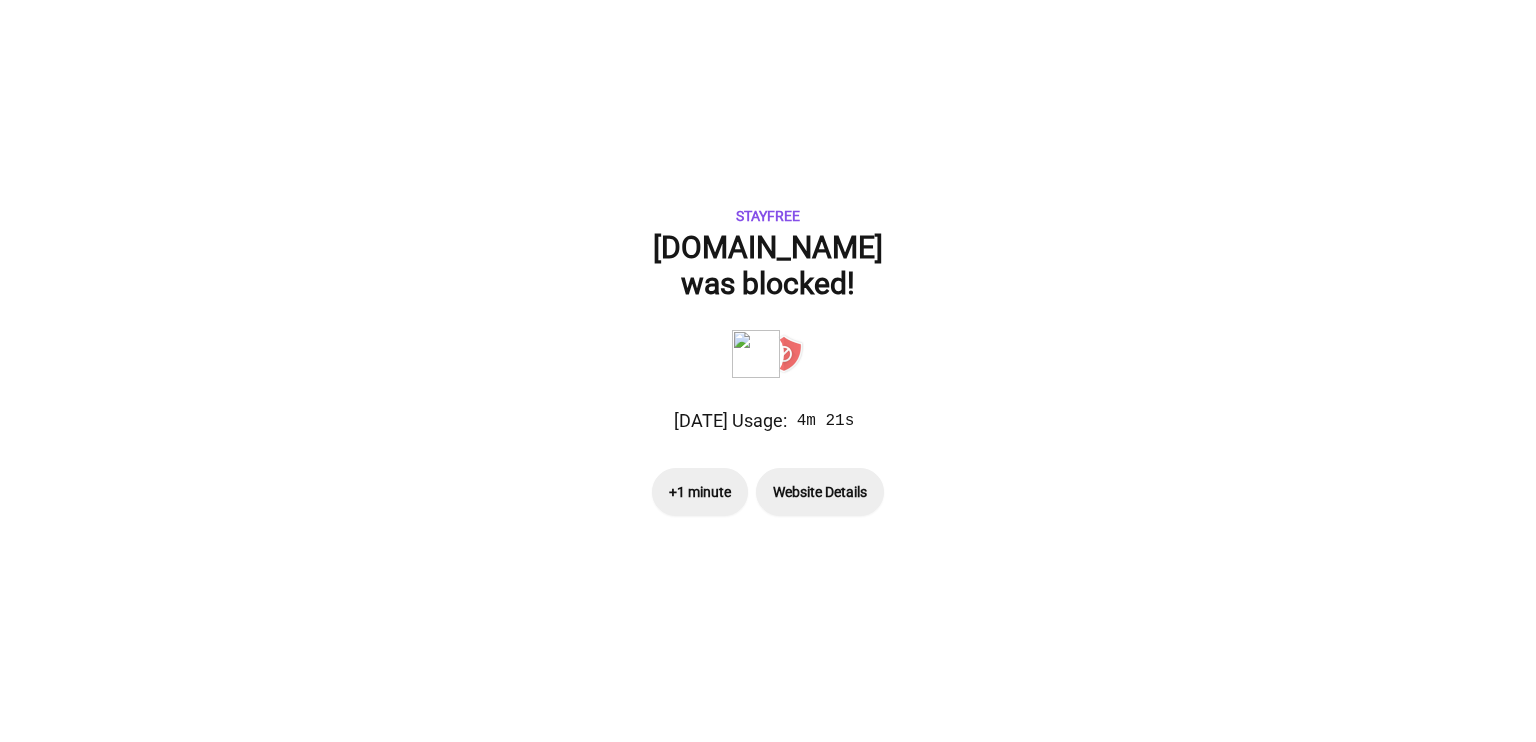 drag, startPoint x: 853, startPoint y: 287, endPoint x: 675, endPoint y: 237, distance: 184.88916 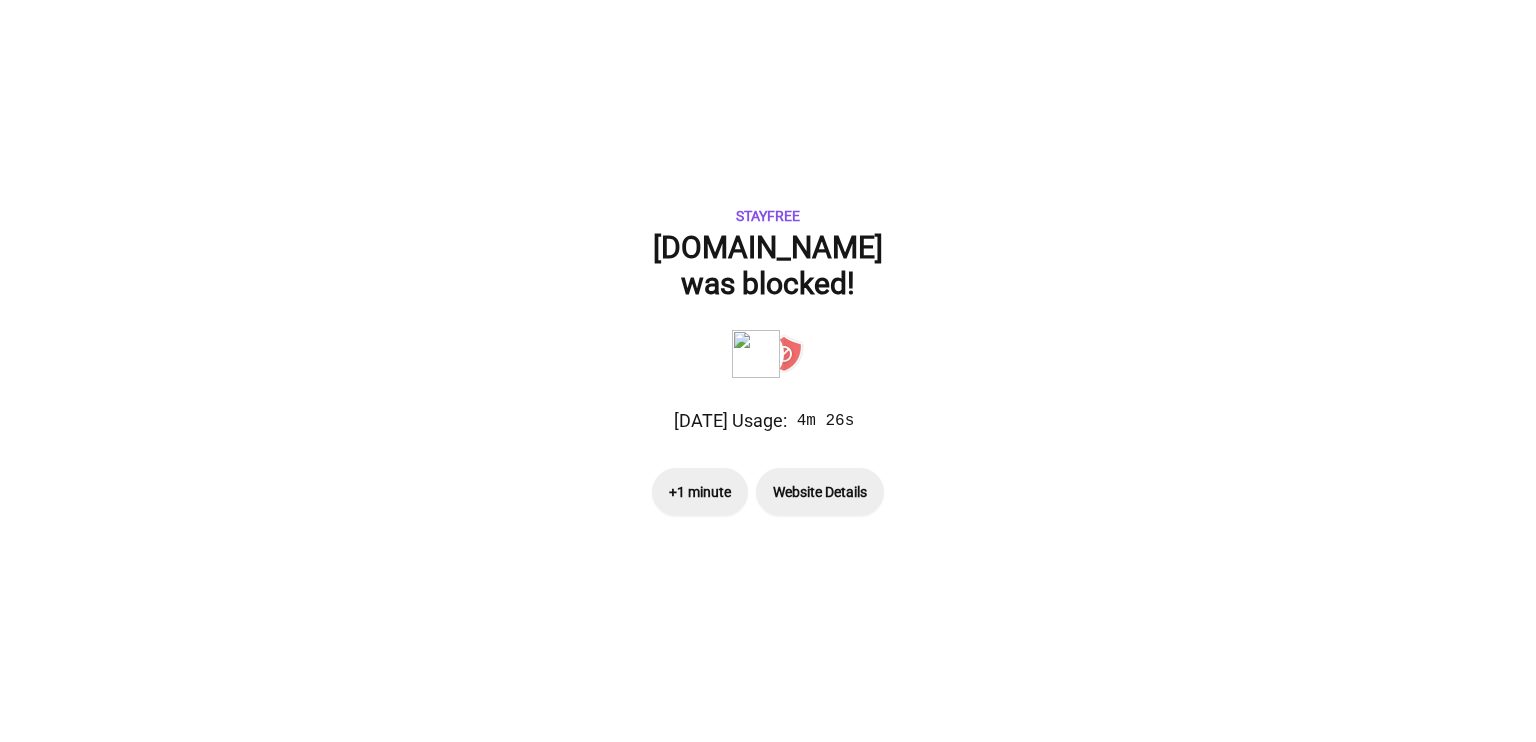 click on "+1 minute" at bounding box center (700, 492) 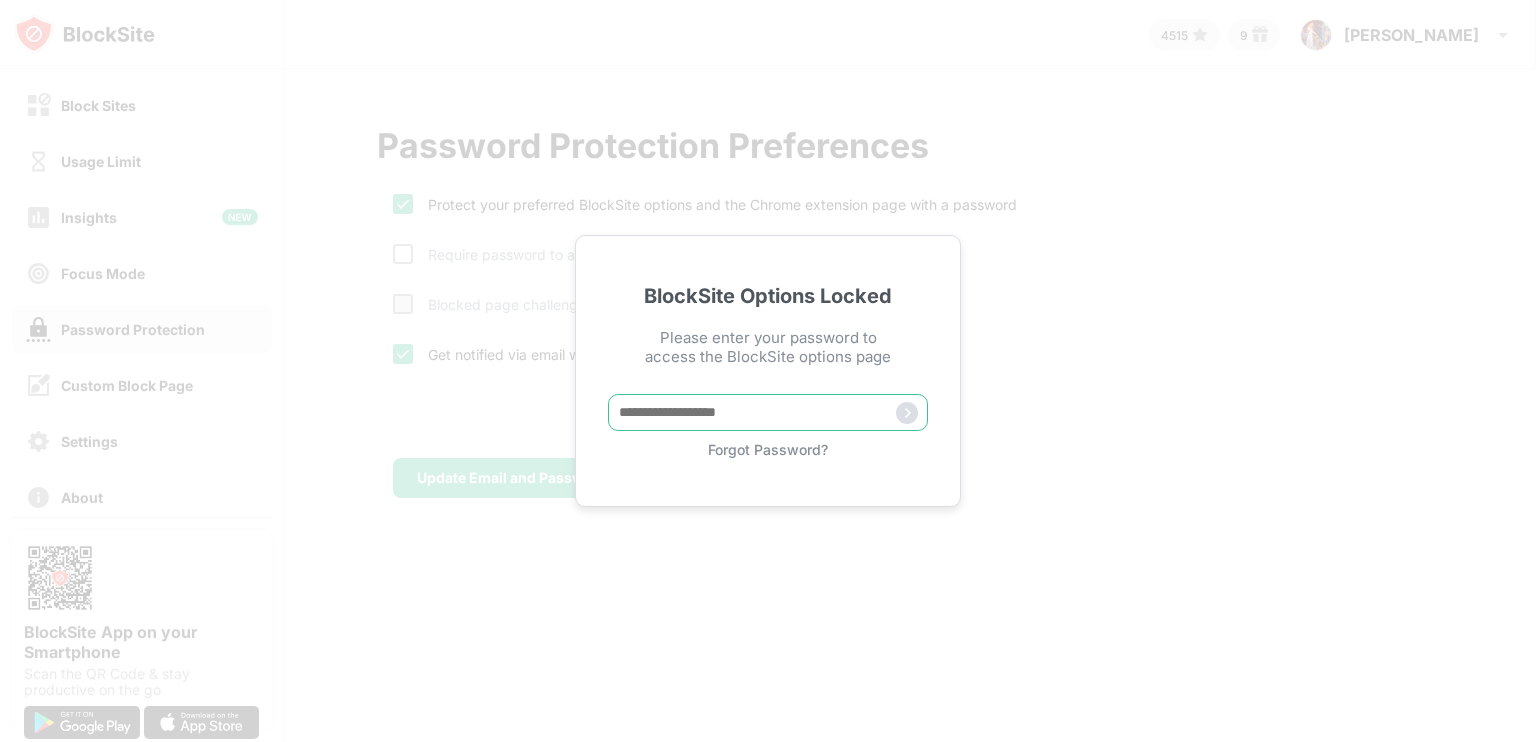 click at bounding box center (768, 412) 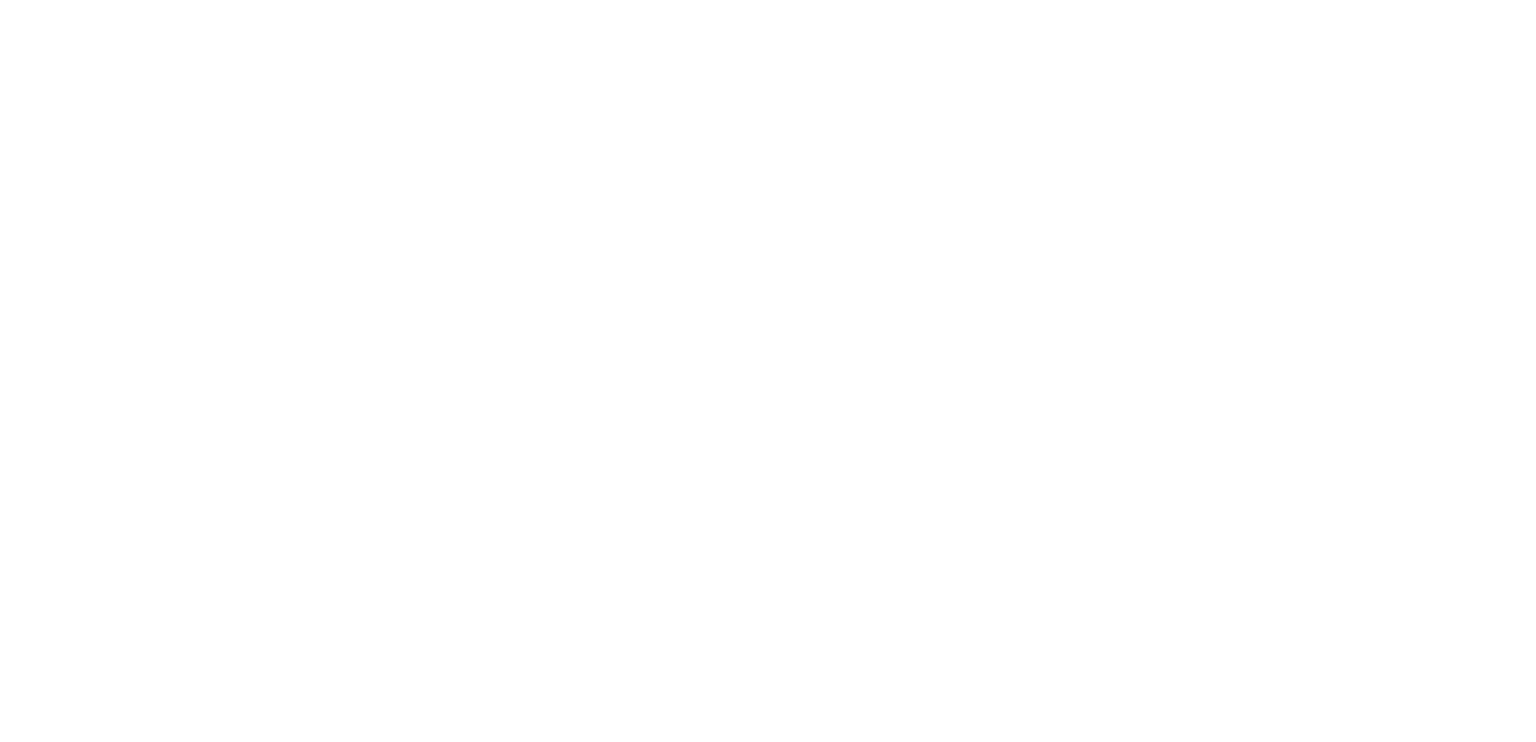 scroll, scrollTop: 0, scrollLeft: 0, axis: both 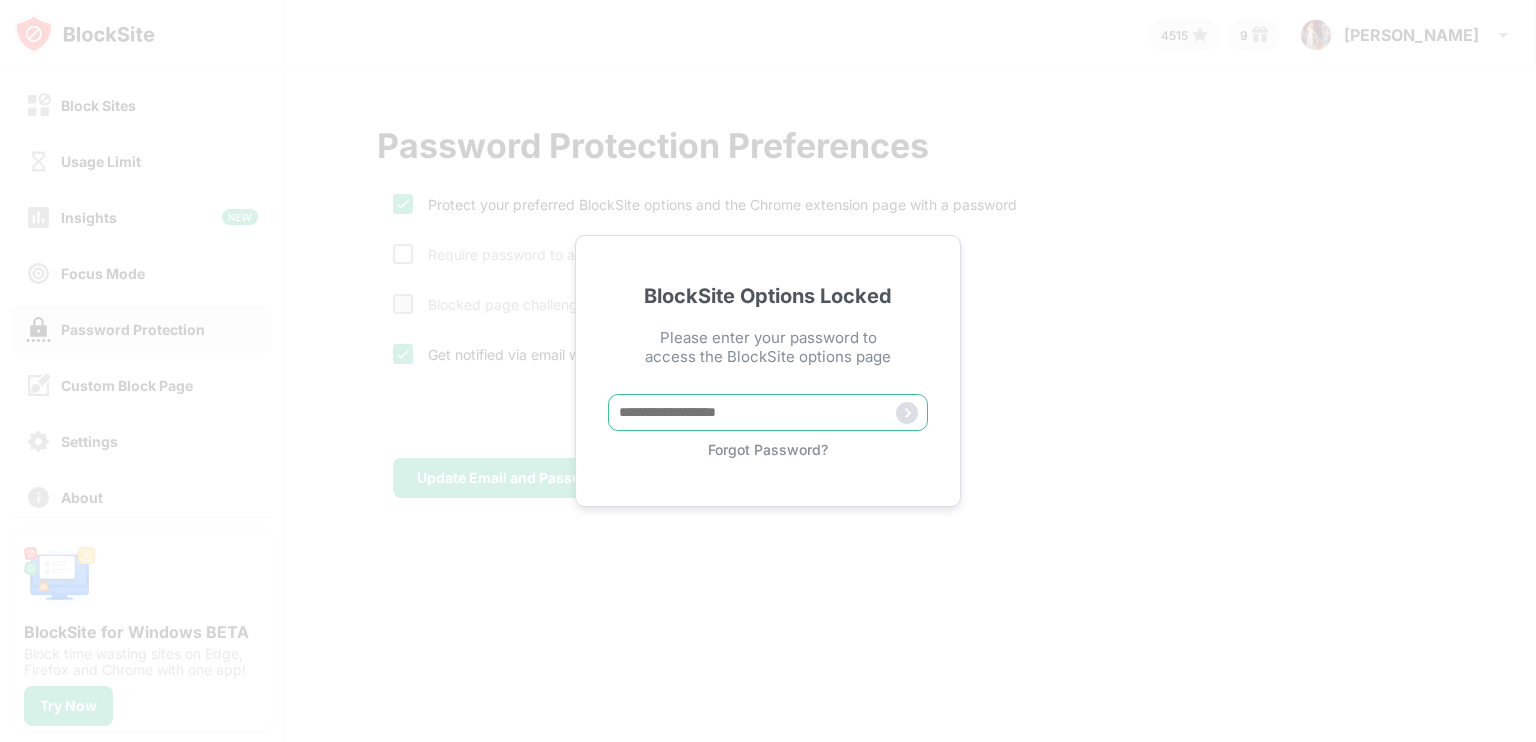 click at bounding box center (768, 412) 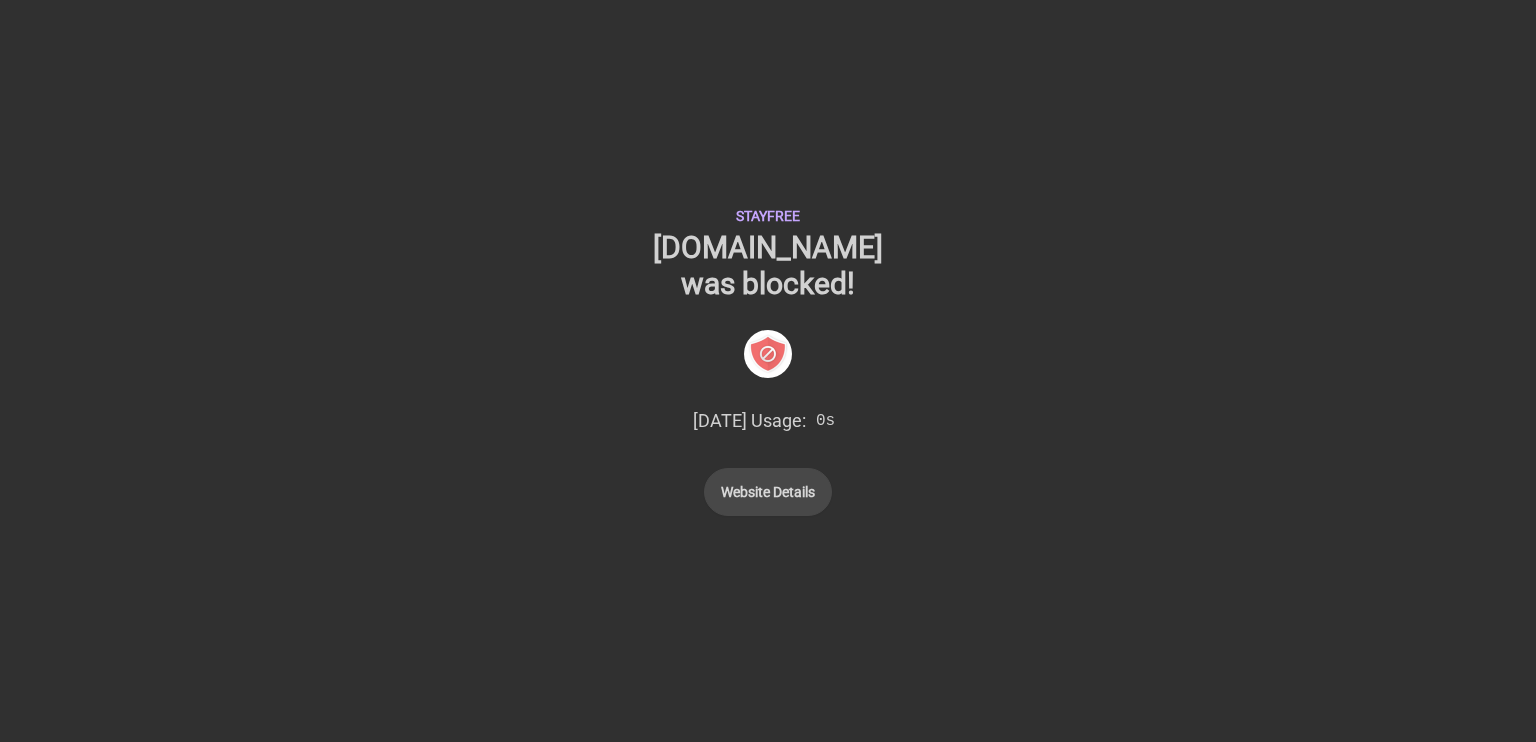 scroll, scrollTop: 0, scrollLeft: 0, axis: both 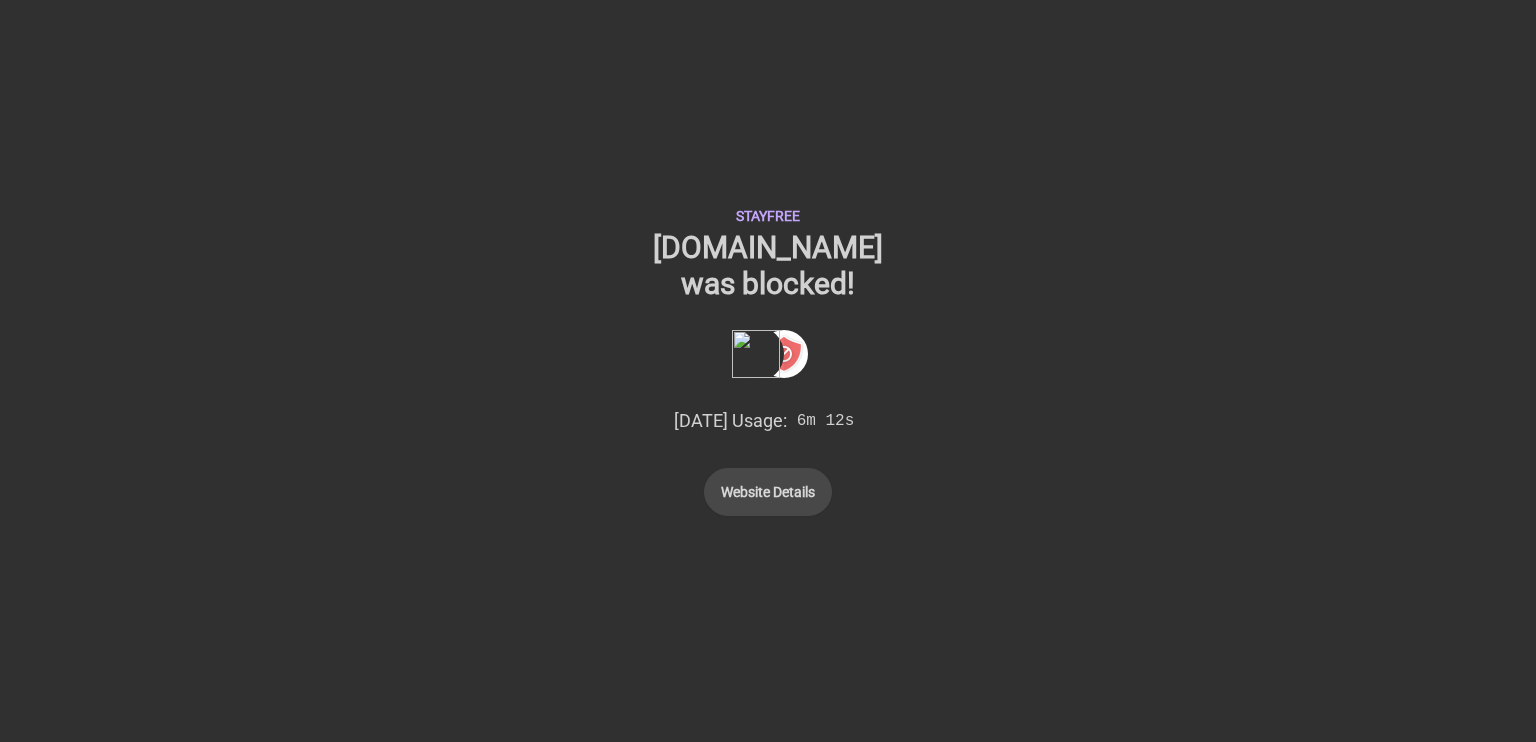 drag, startPoint x: 701, startPoint y: 235, endPoint x: 1028, endPoint y: 313, distance: 336.17407 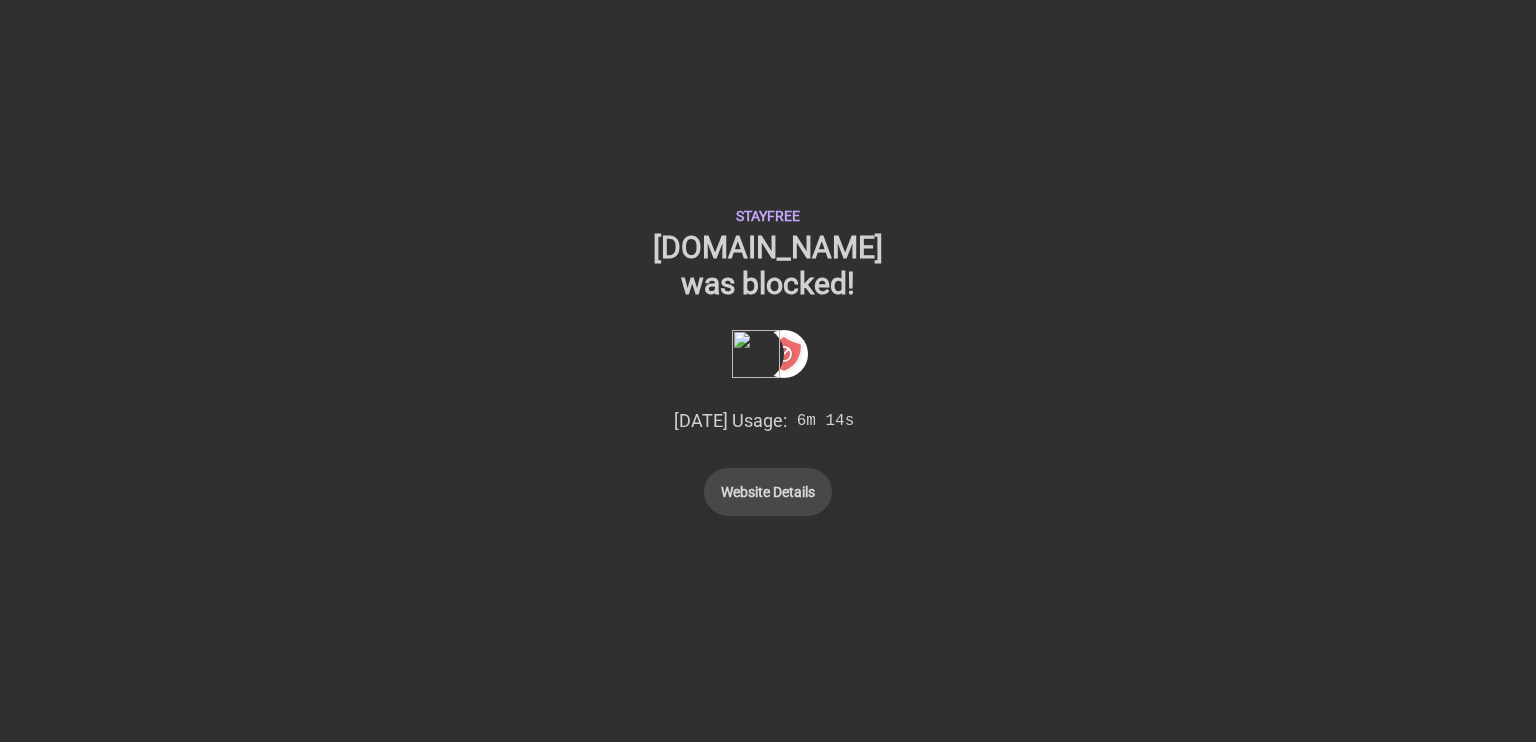 drag, startPoint x: 868, startPoint y: 271, endPoint x: 660, endPoint y: 215, distance: 215.40659 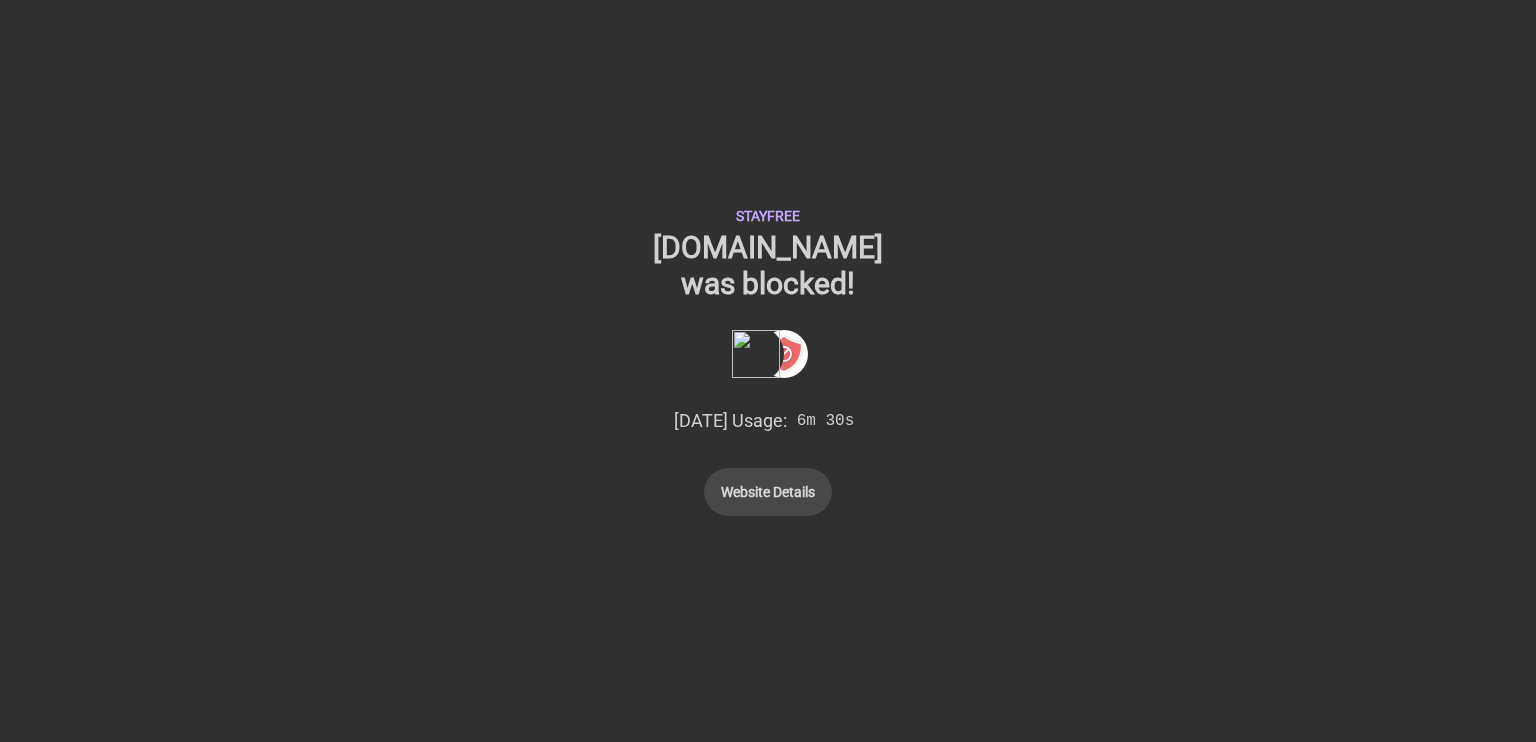 click on "Website Details" 